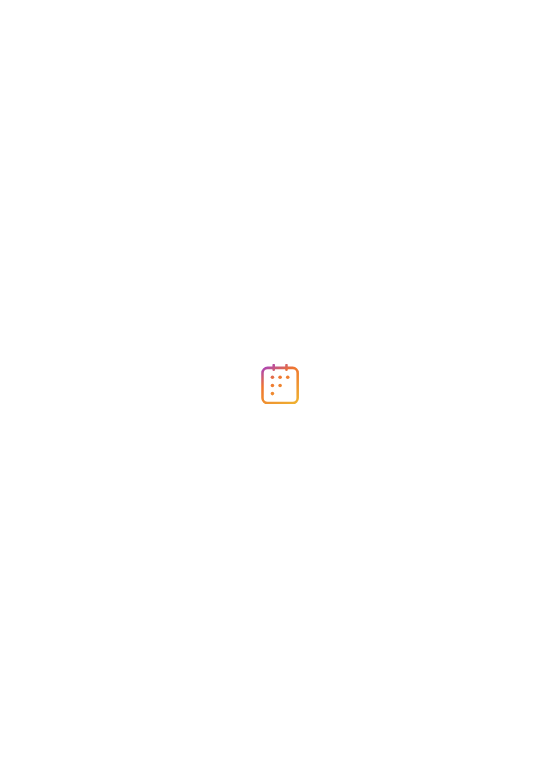scroll, scrollTop: 0, scrollLeft: 0, axis: both 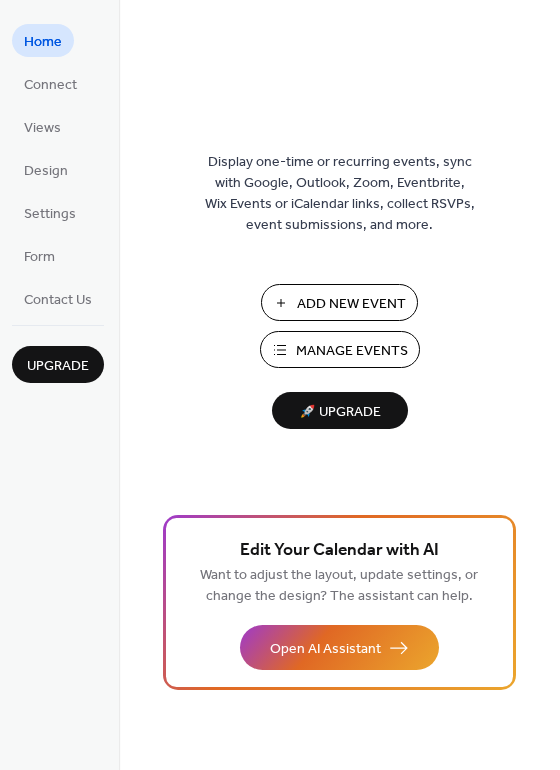 click on "Add New Event" at bounding box center (351, 304) 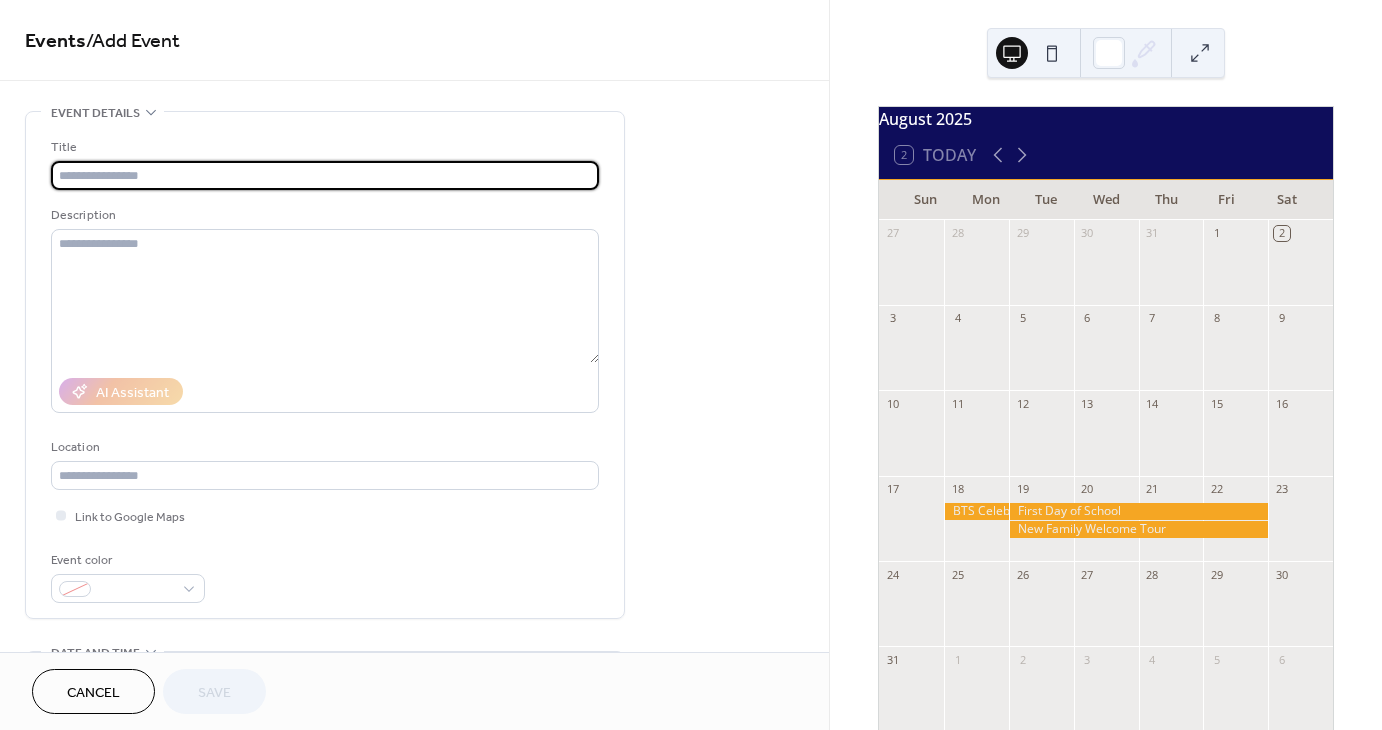 scroll, scrollTop: 0, scrollLeft: 0, axis: both 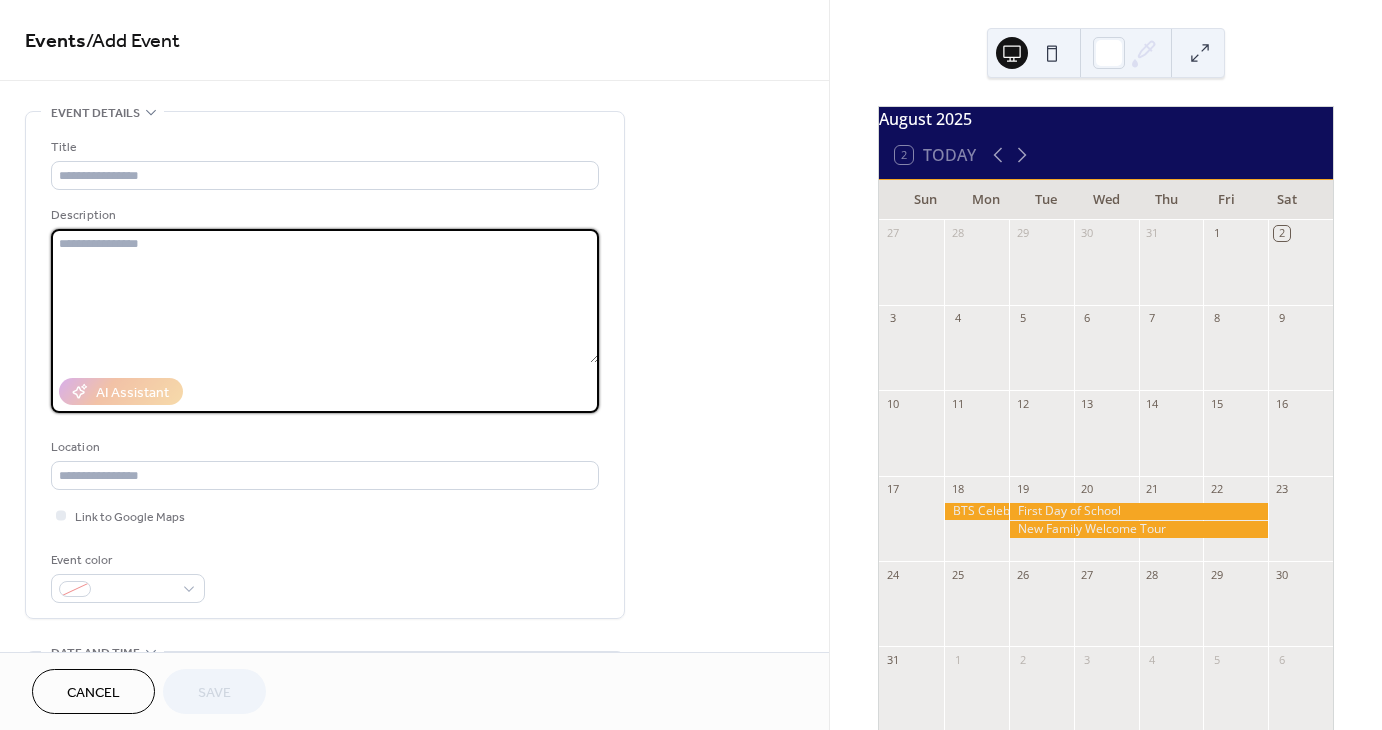 paste on "**********" 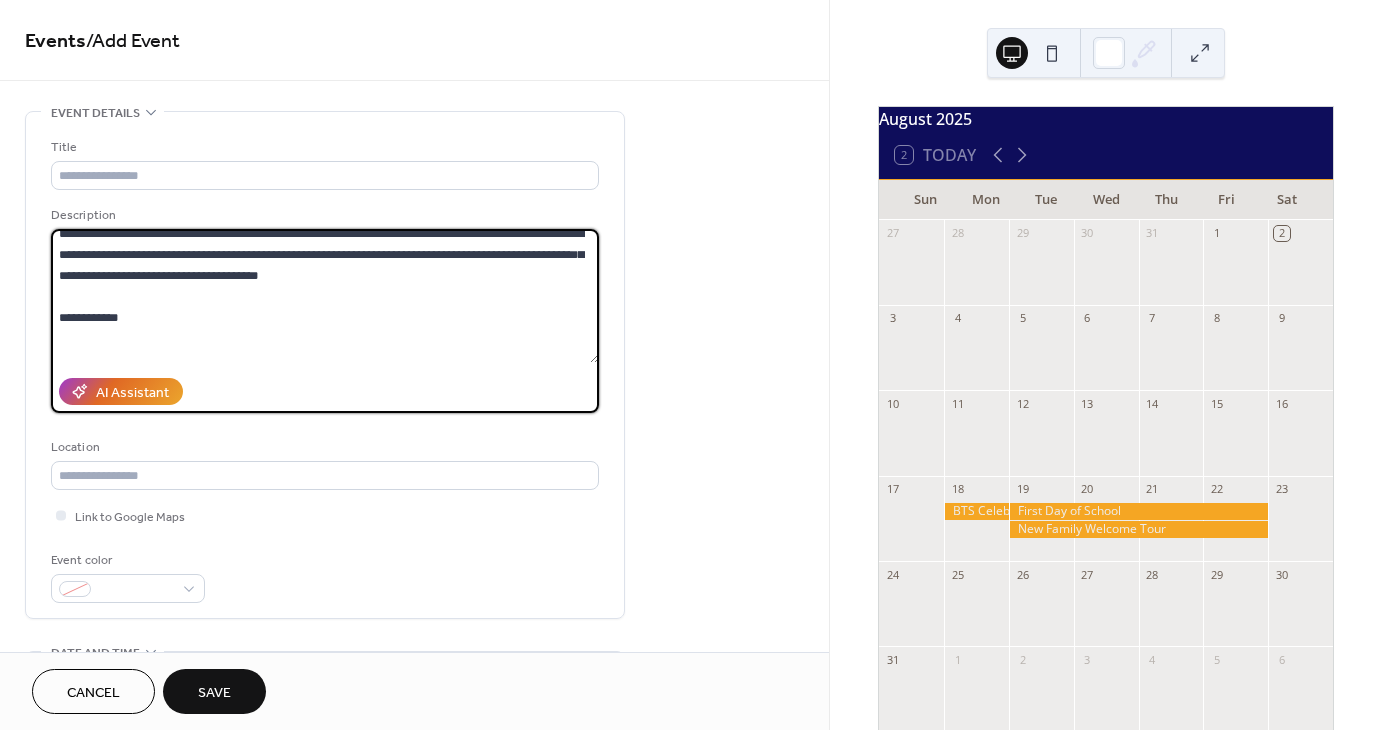scroll, scrollTop: 0, scrollLeft: 0, axis: both 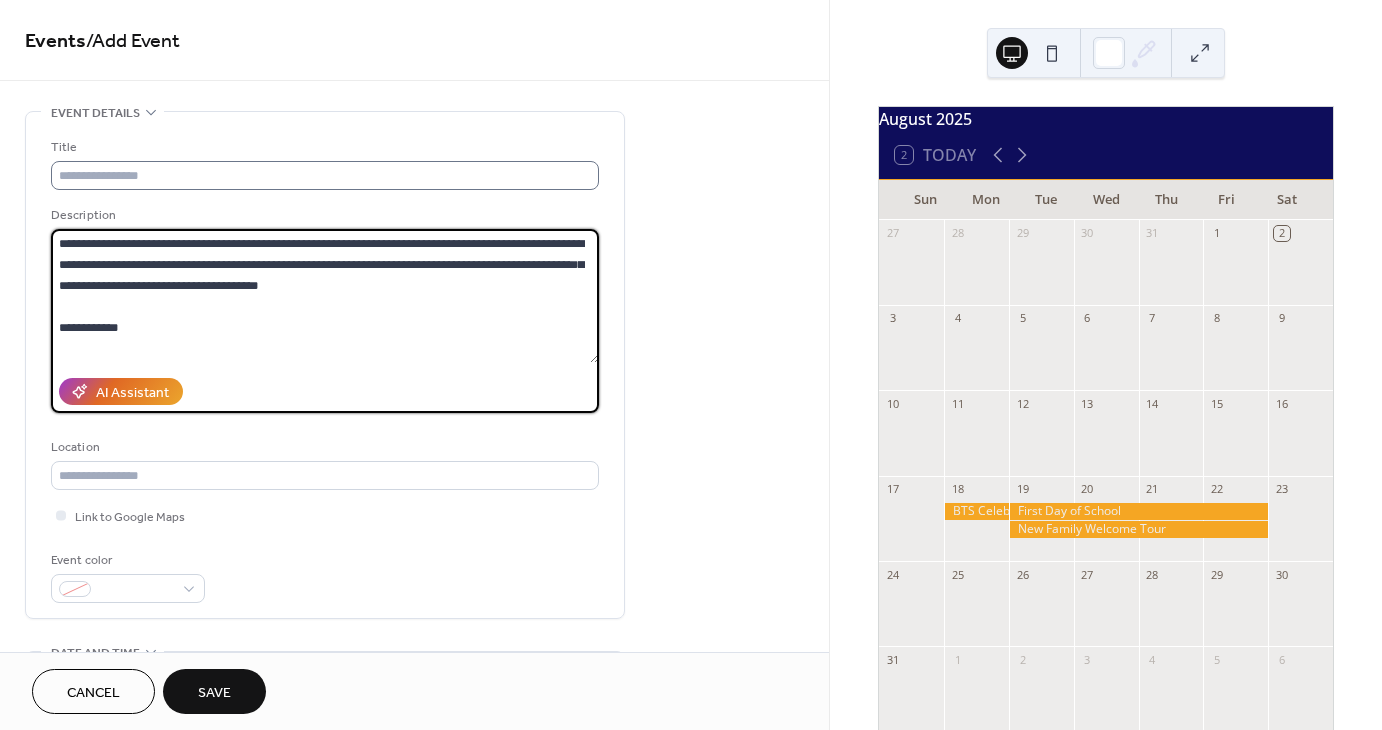 type on "**********" 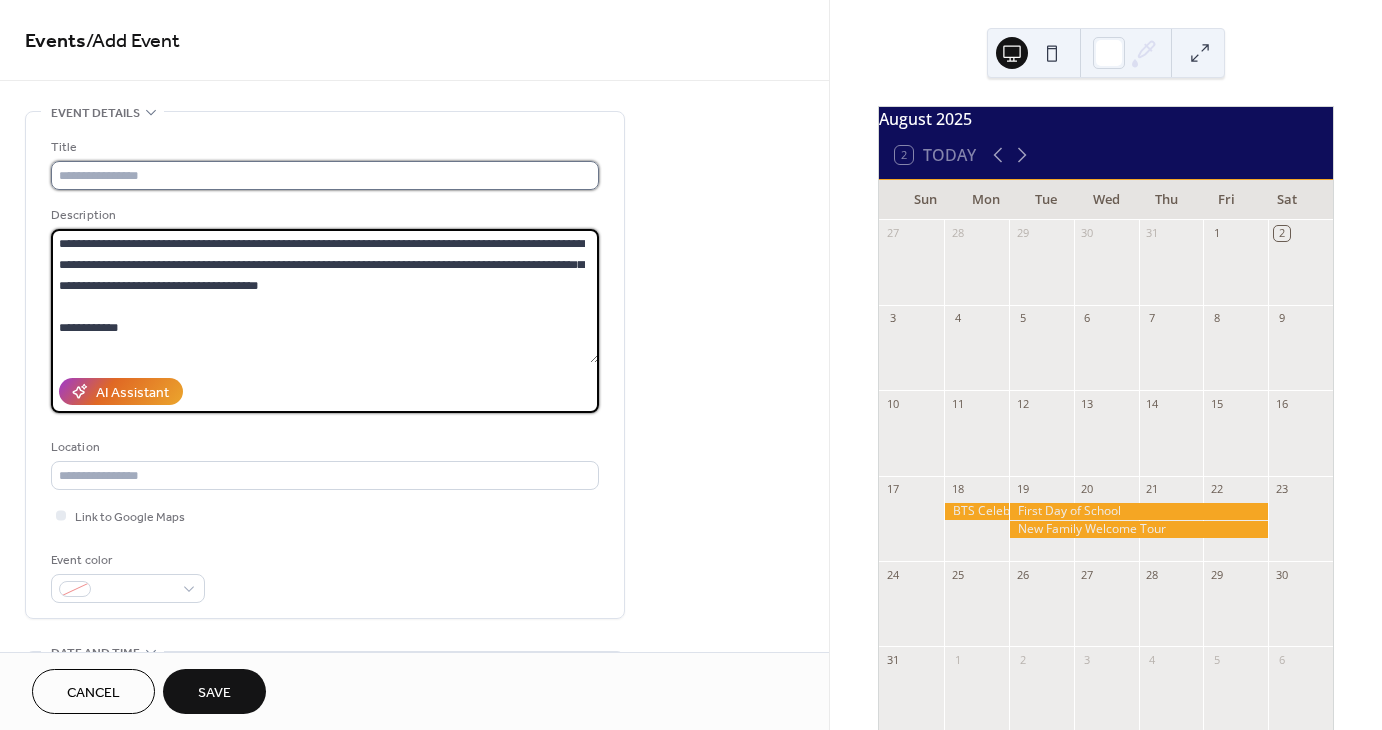 click at bounding box center (325, 175) 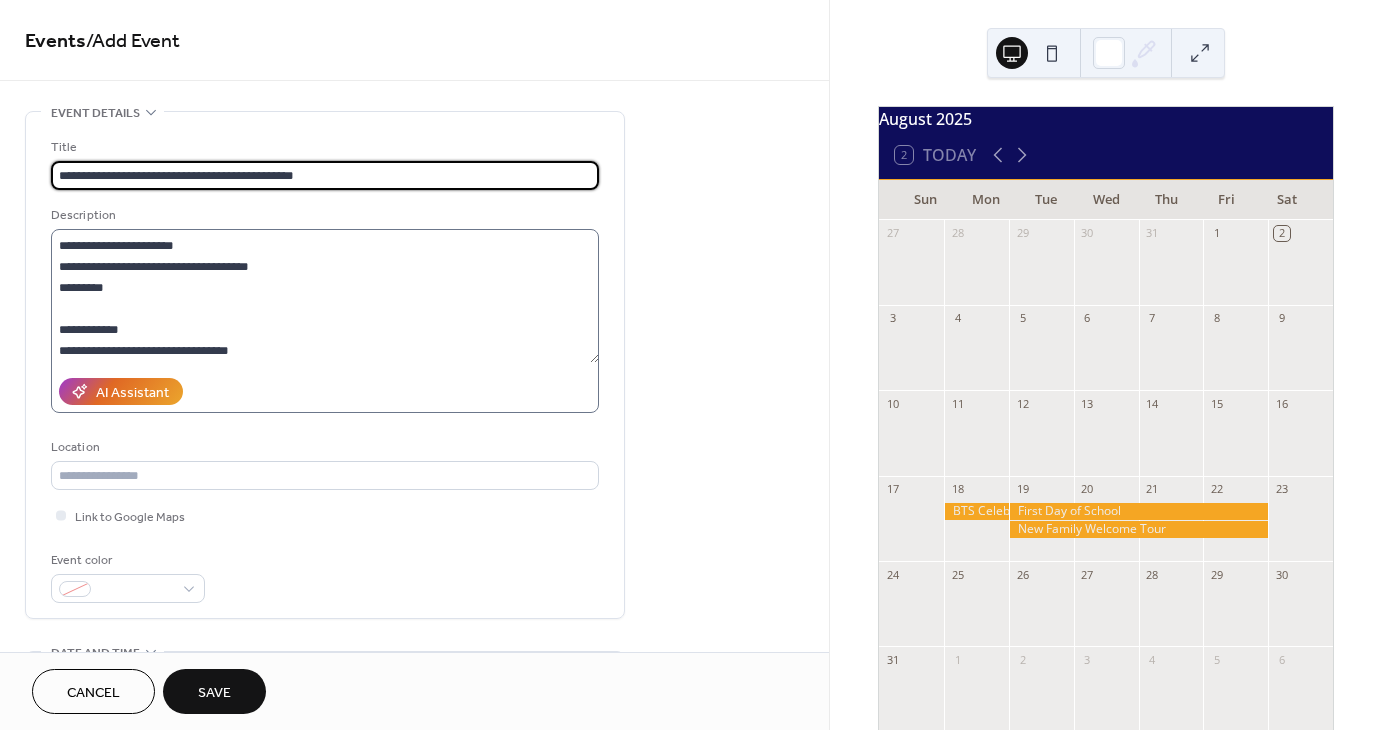 scroll, scrollTop: 209, scrollLeft: 0, axis: vertical 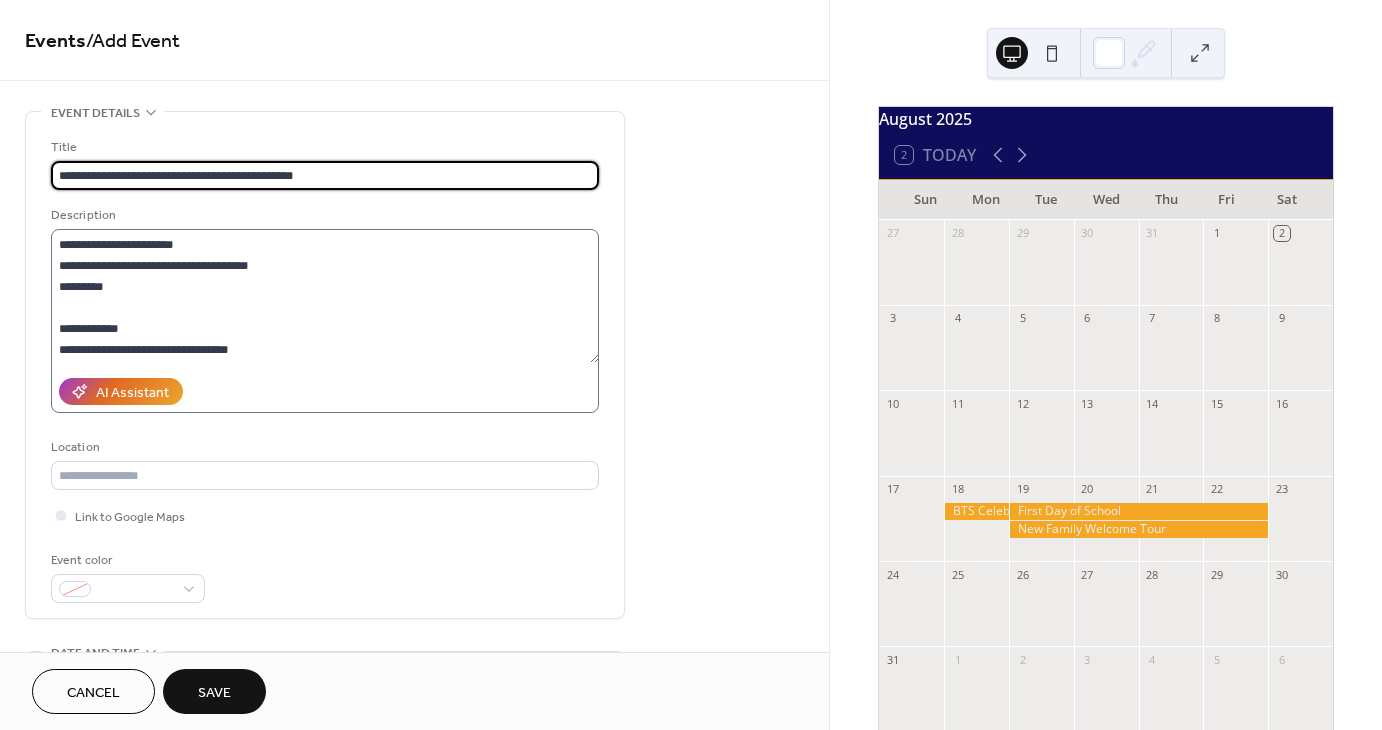 type on "**********" 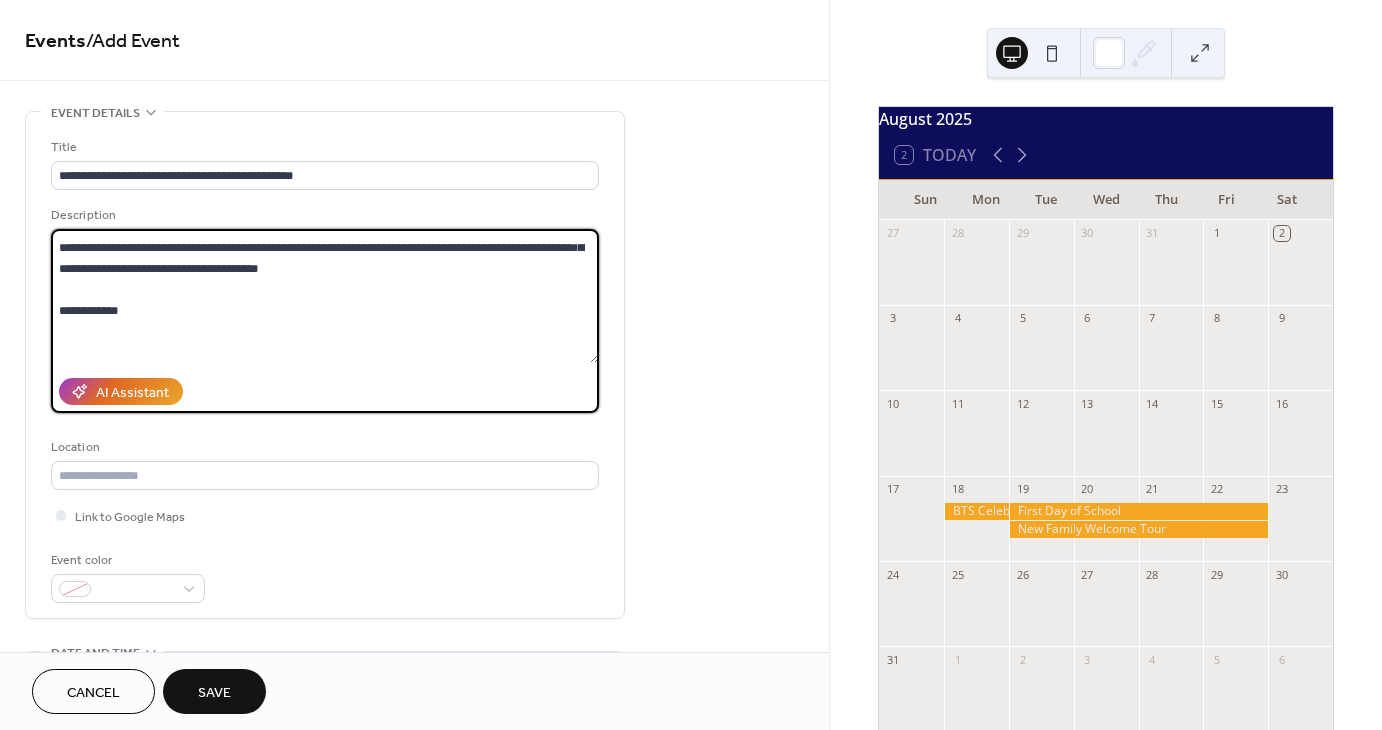 scroll, scrollTop: 9, scrollLeft: 0, axis: vertical 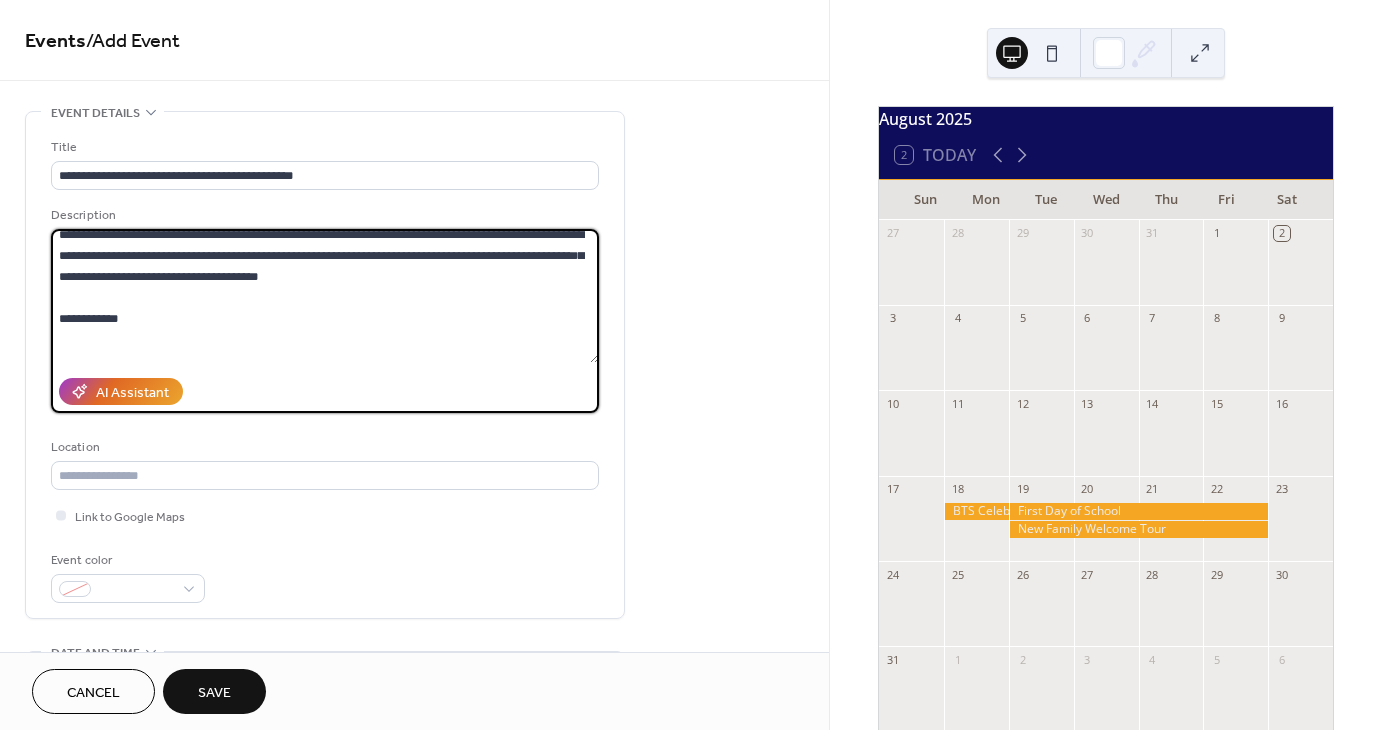 drag, startPoint x: 282, startPoint y: 346, endPoint x: 54, endPoint y: 315, distance: 230.09781 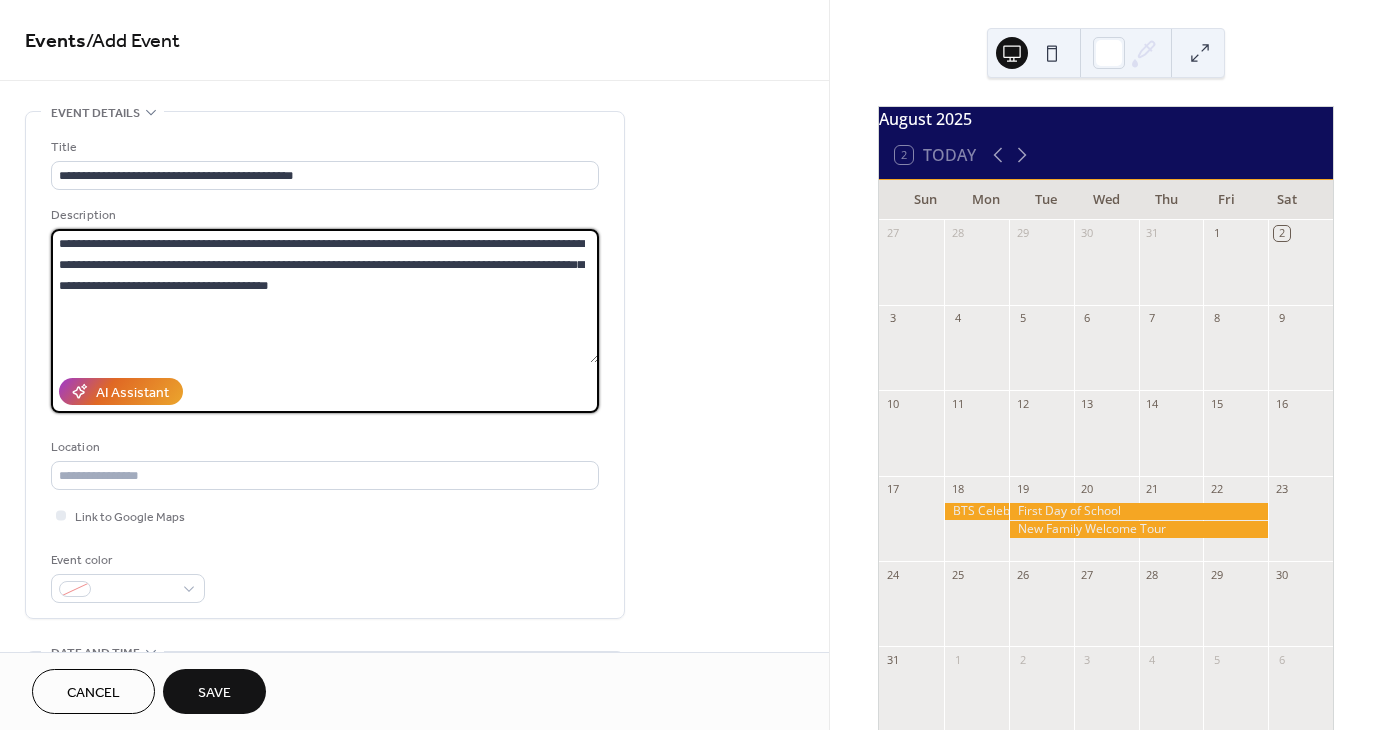 scroll, scrollTop: 0, scrollLeft: 0, axis: both 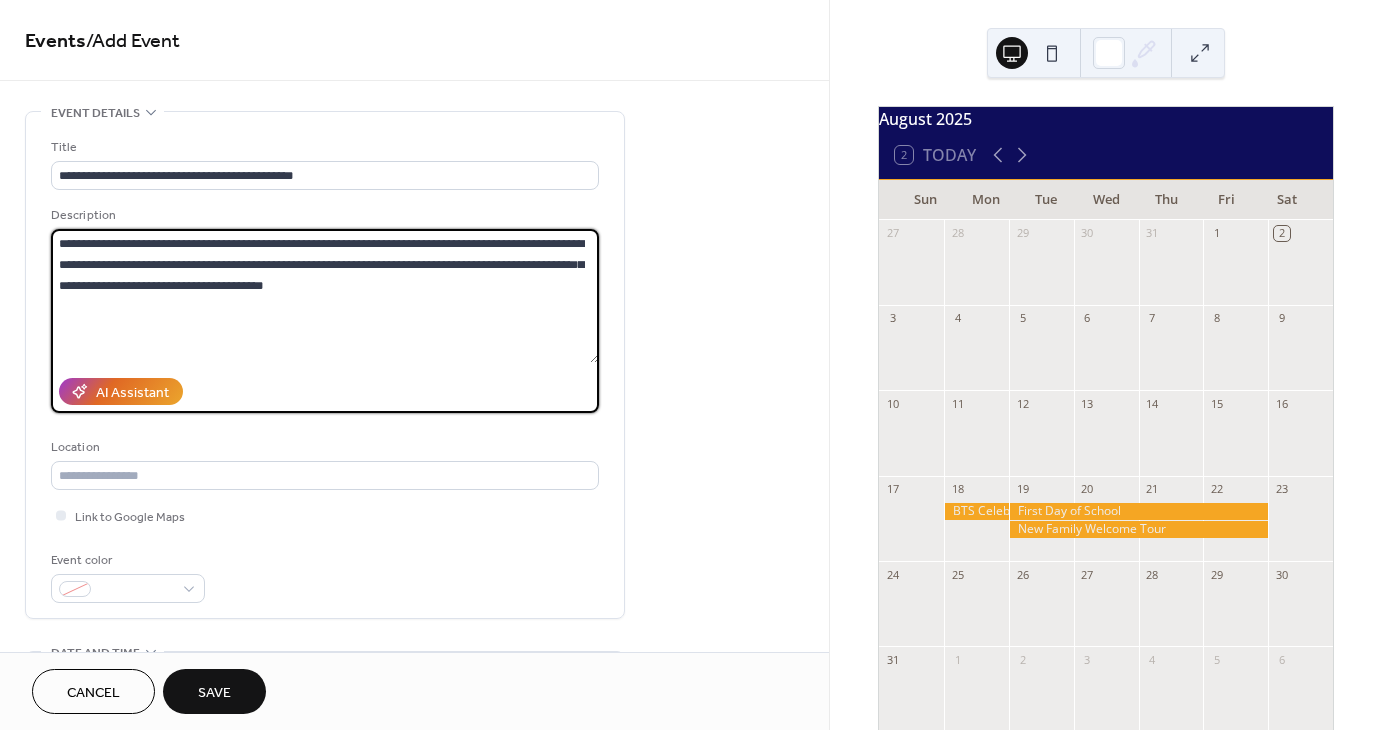 click on "**********" at bounding box center (325, 296) 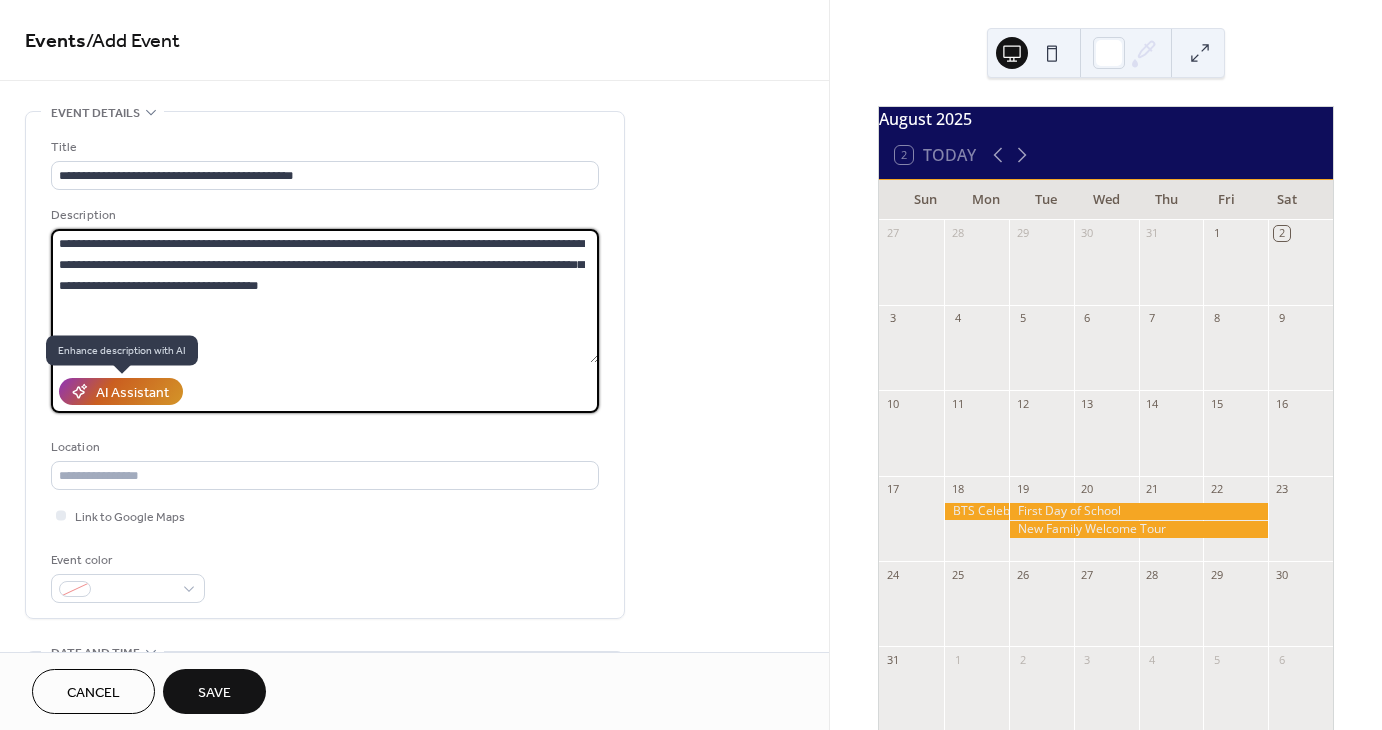 type on "**********" 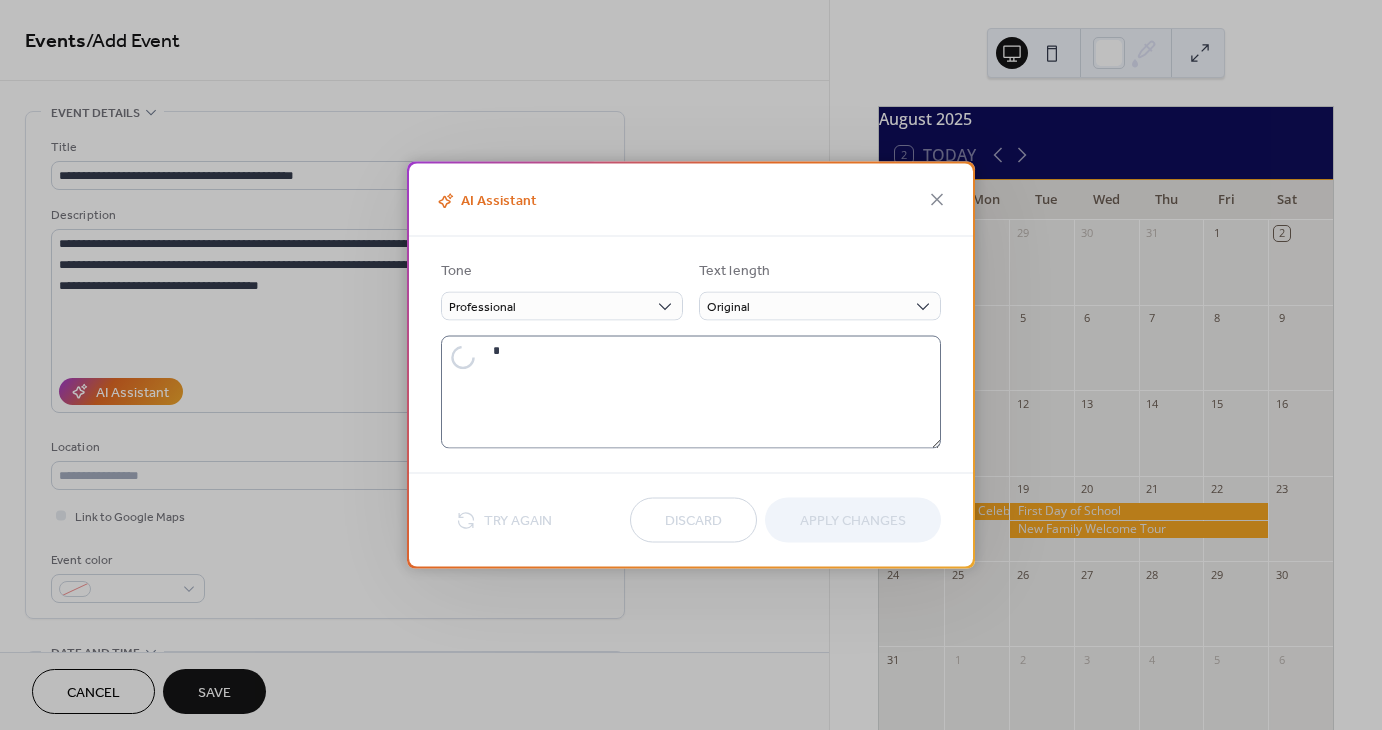 type on "**********" 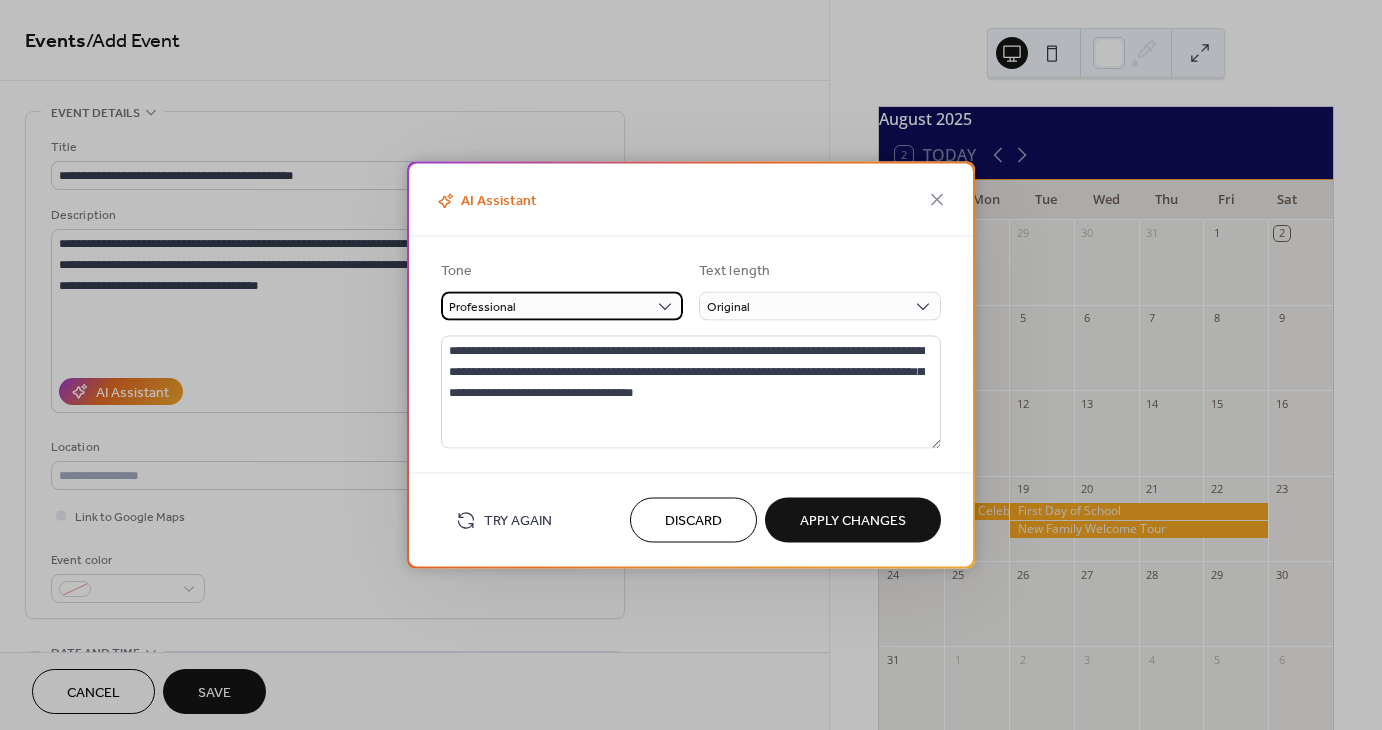click on "Professional" at bounding box center [562, 306] 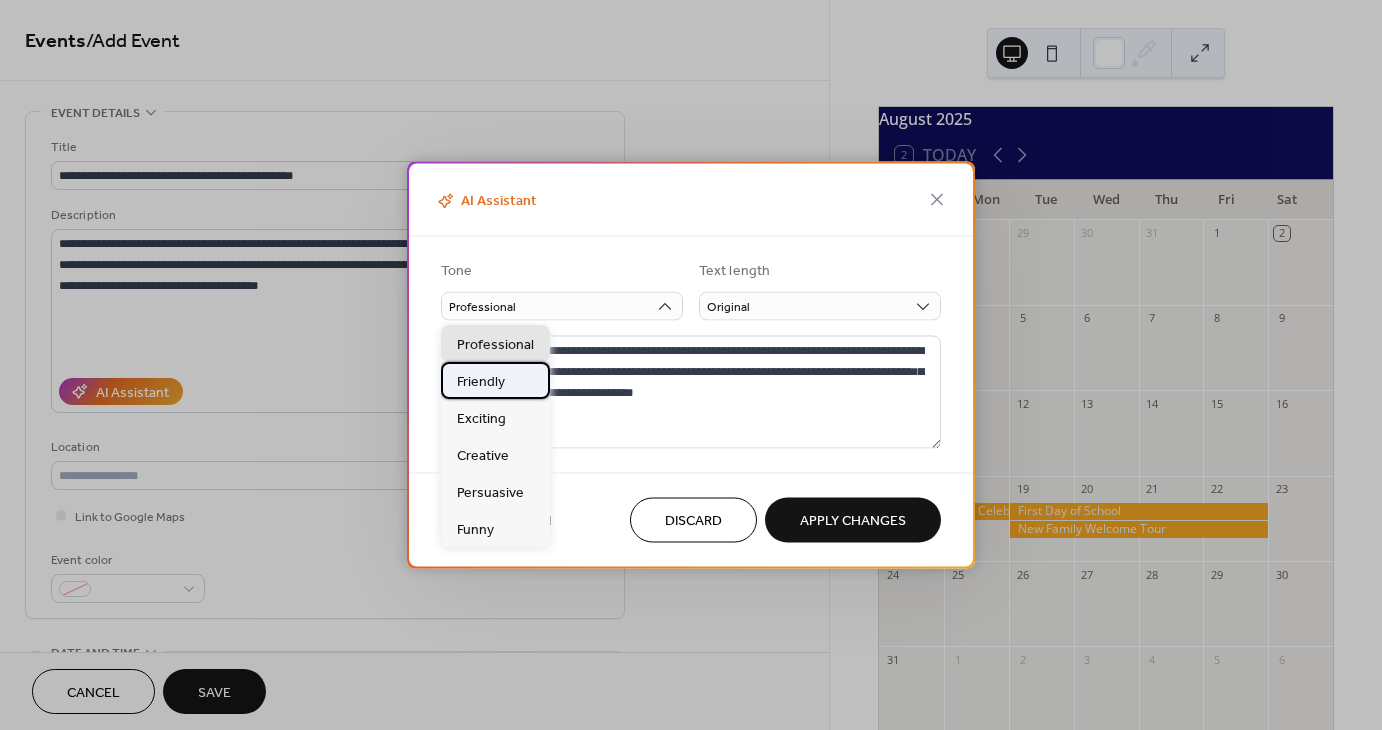 click on "Friendly" at bounding box center (481, 381) 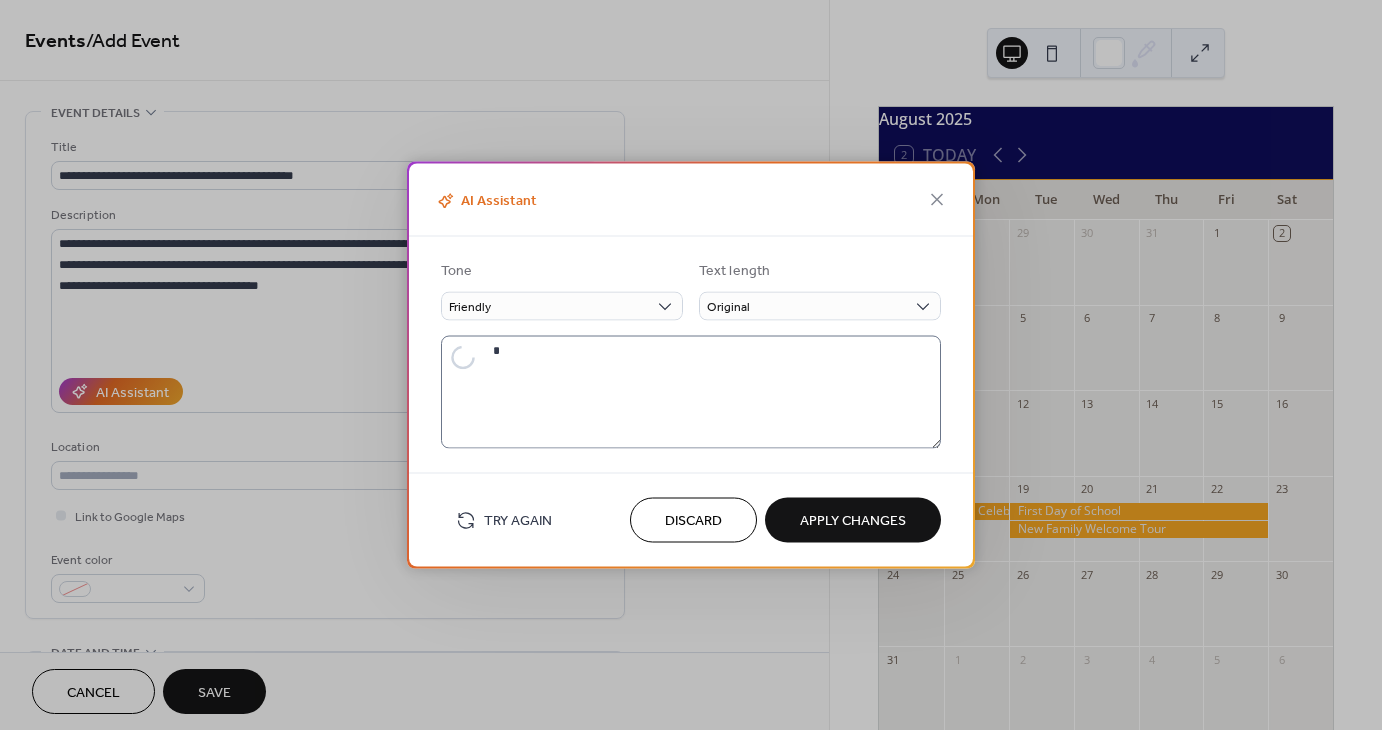 type on "**********" 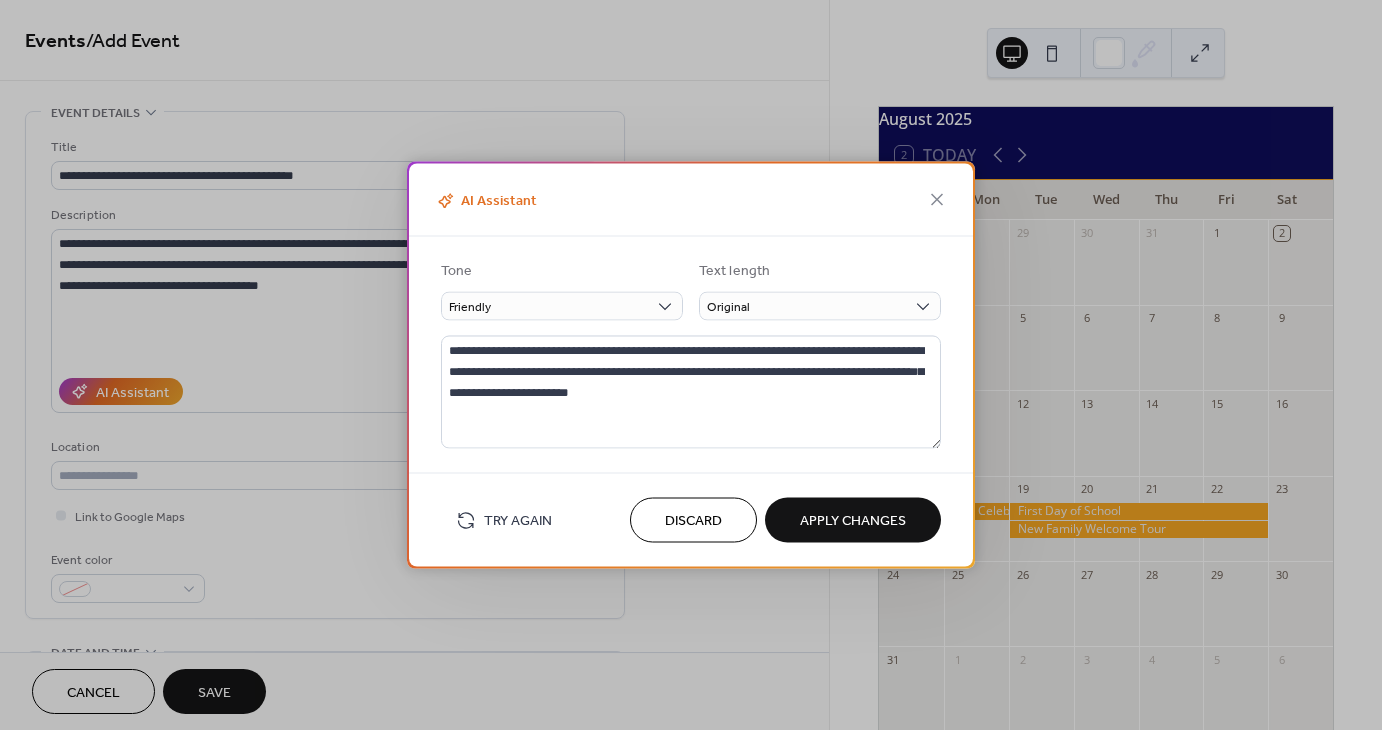 click on "Apply Changes" at bounding box center (853, 521) 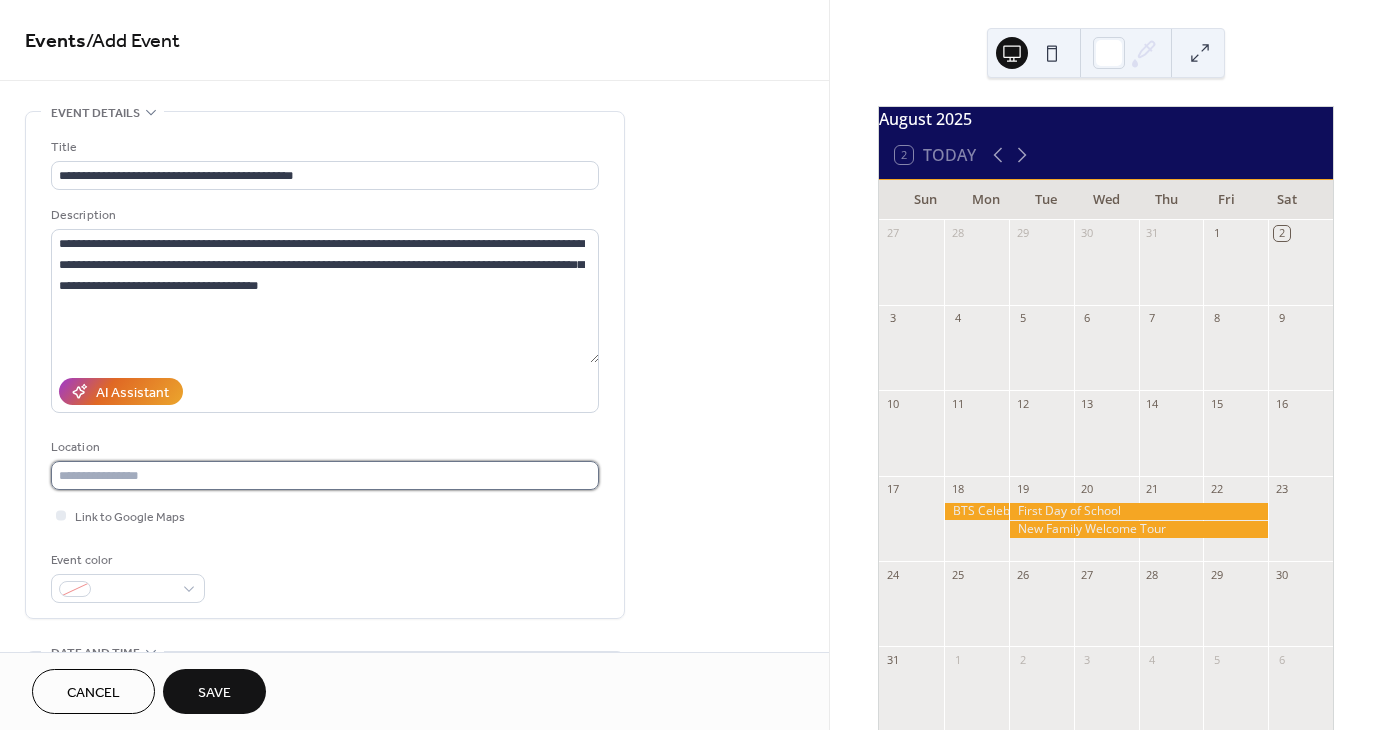 click at bounding box center [325, 475] 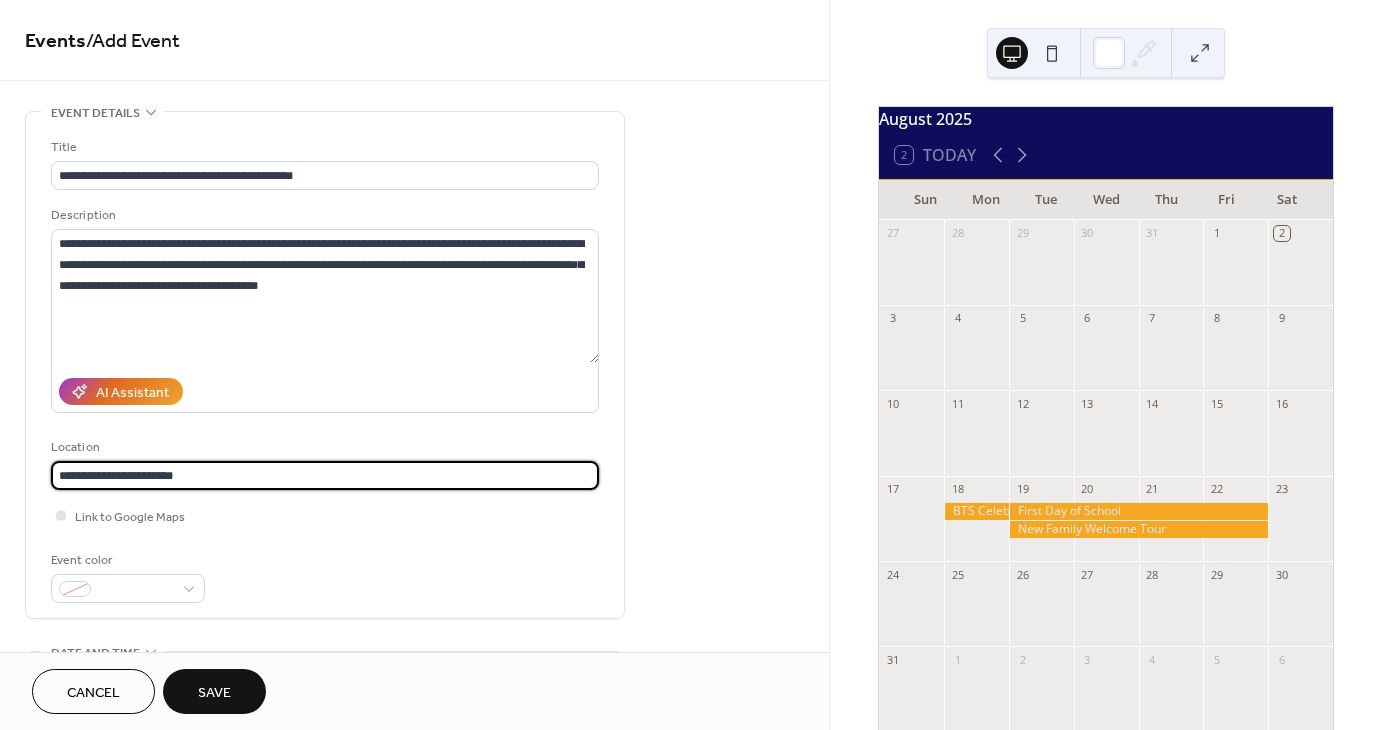 type on "**********" 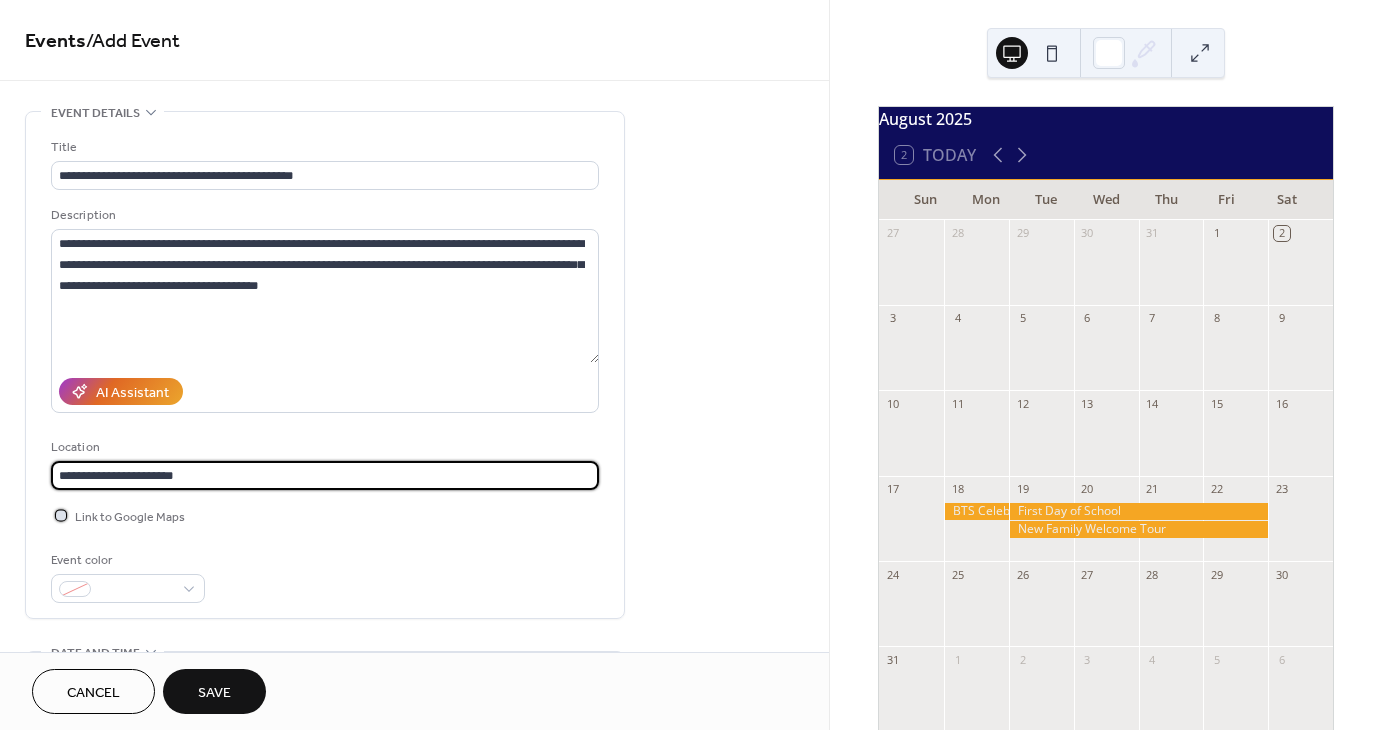 click on "Link to Google Maps" at bounding box center [130, 517] 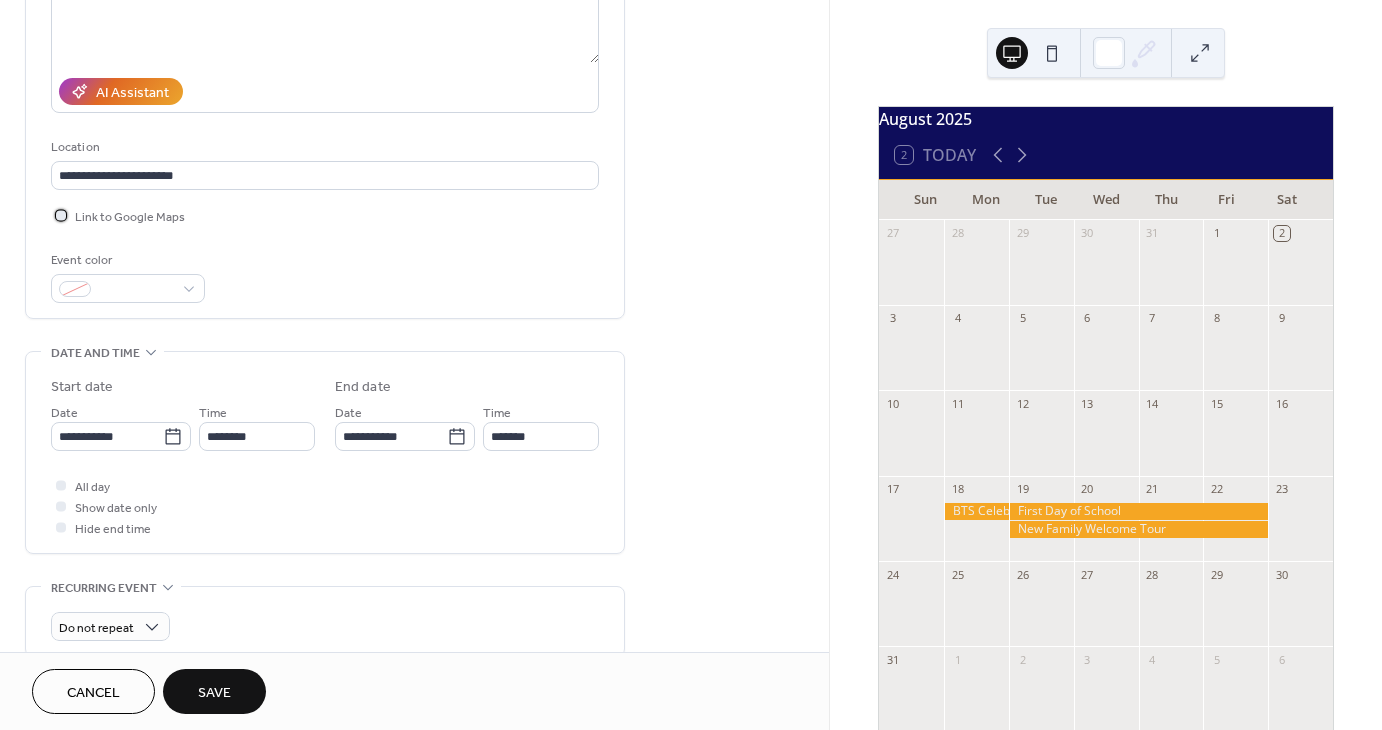 scroll, scrollTop: 400, scrollLeft: 0, axis: vertical 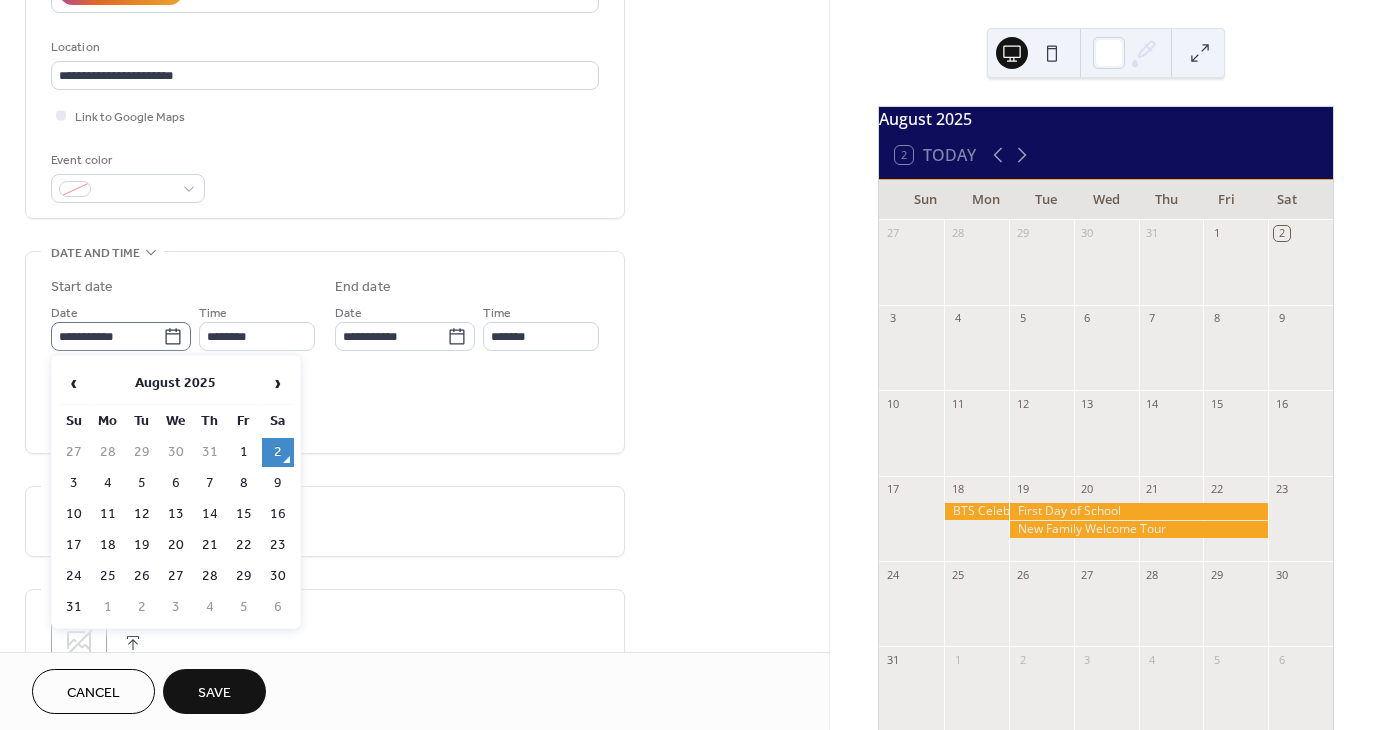 click 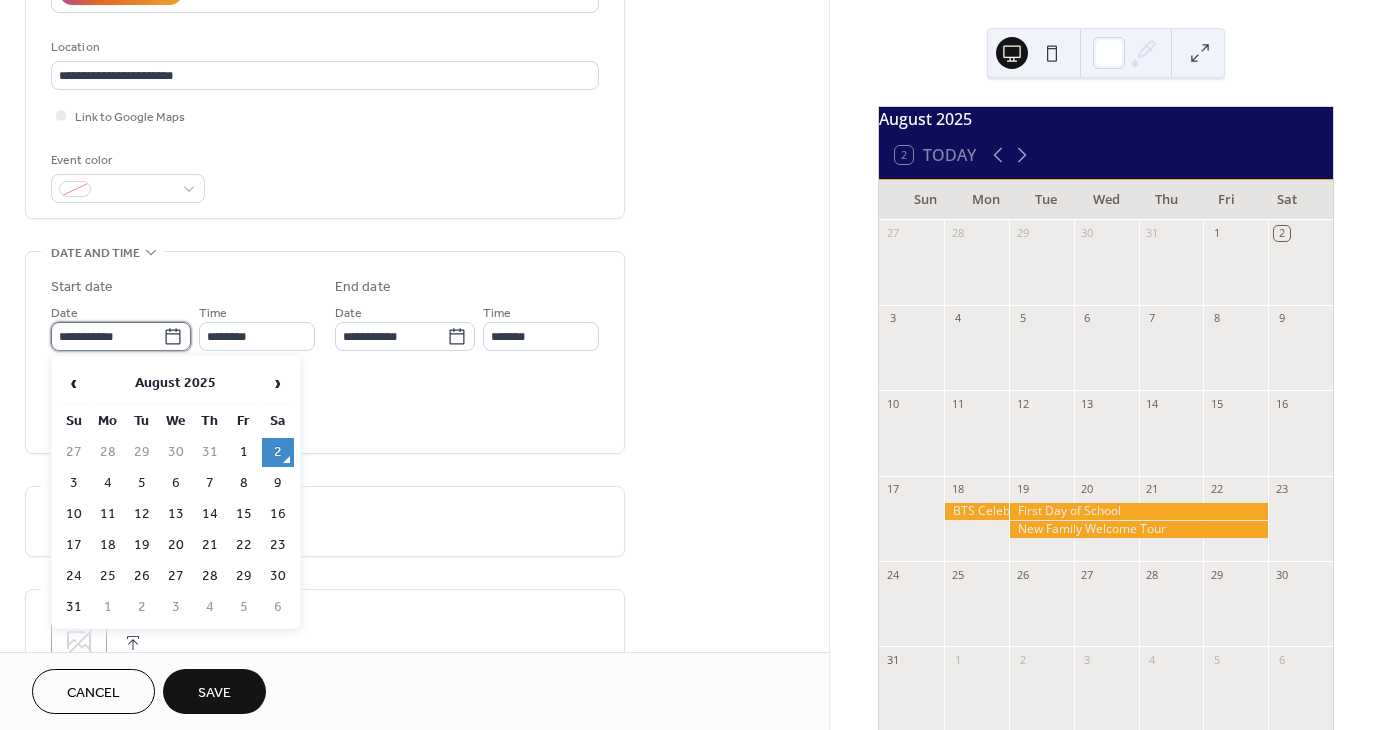 click on "**********" at bounding box center (107, 336) 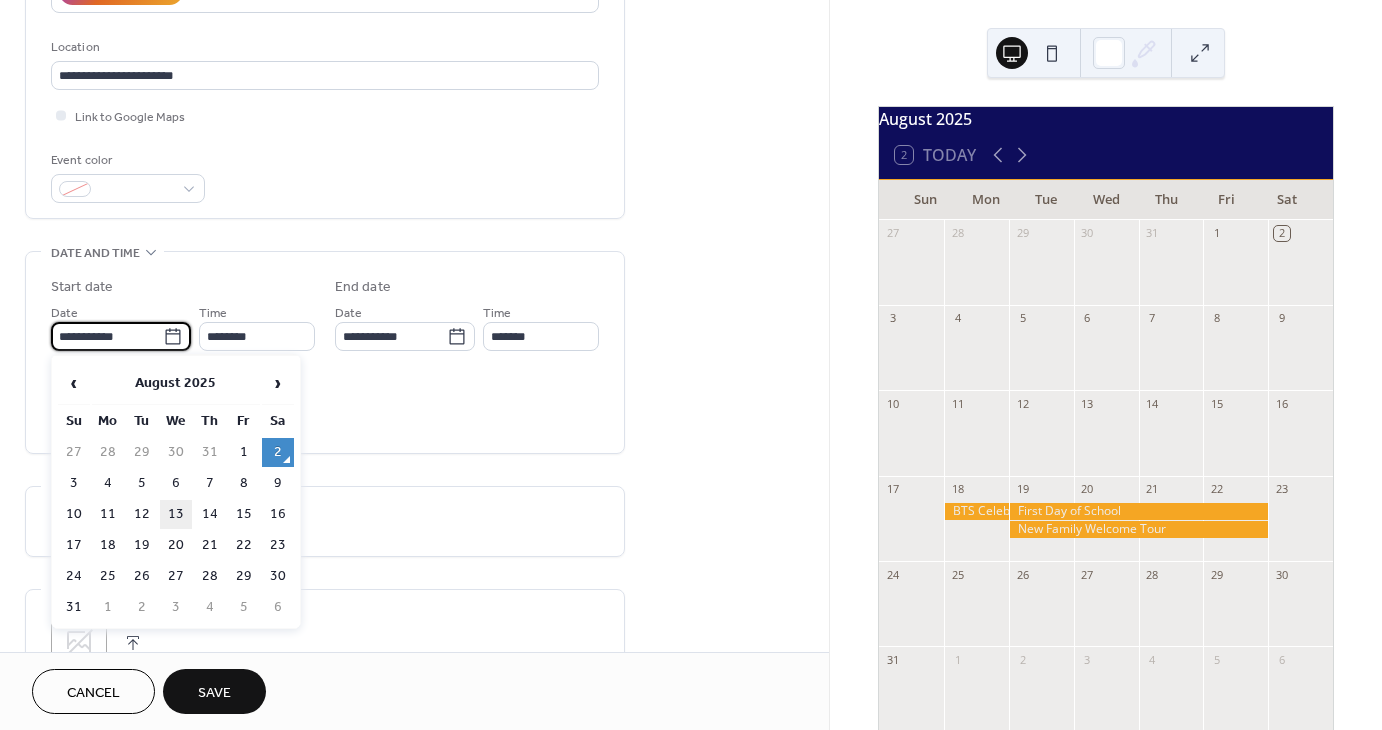 click on "13" at bounding box center (176, 514) 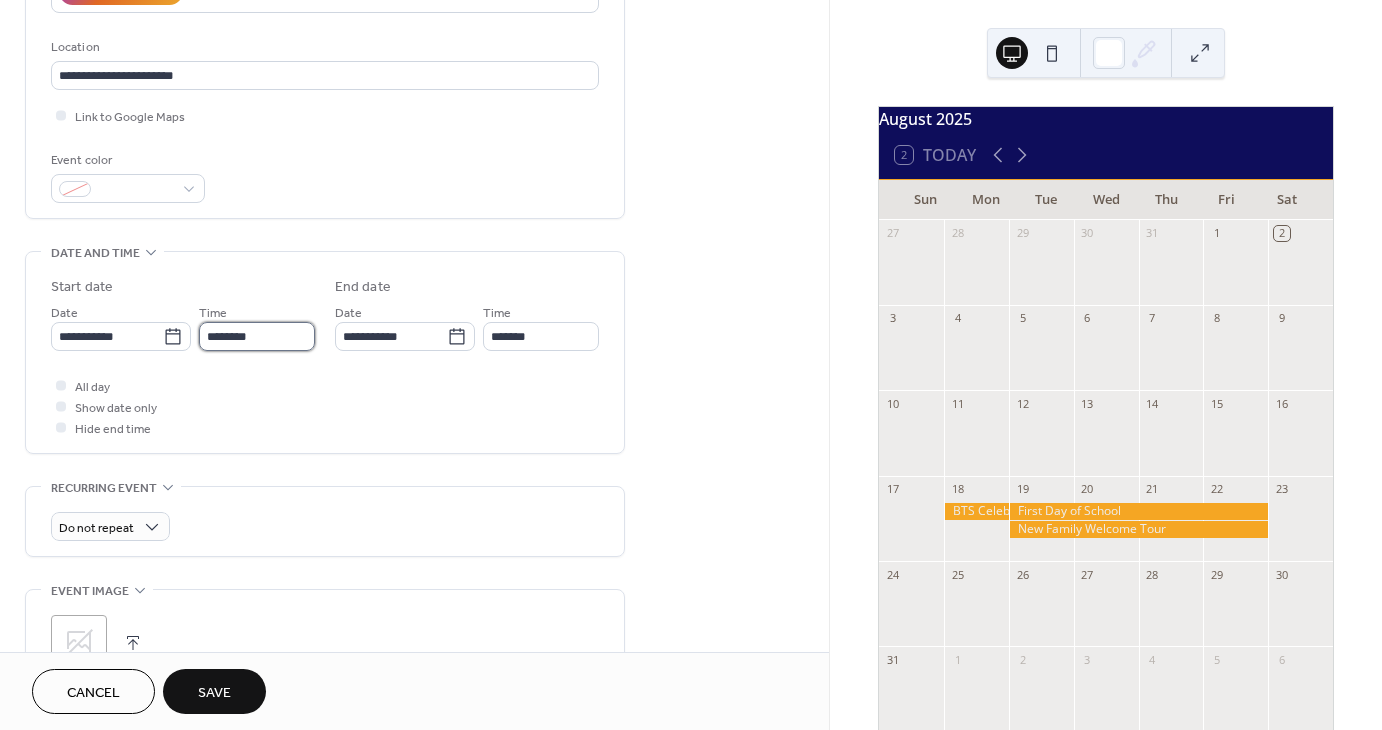 click on "********" at bounding box center [257, 336] 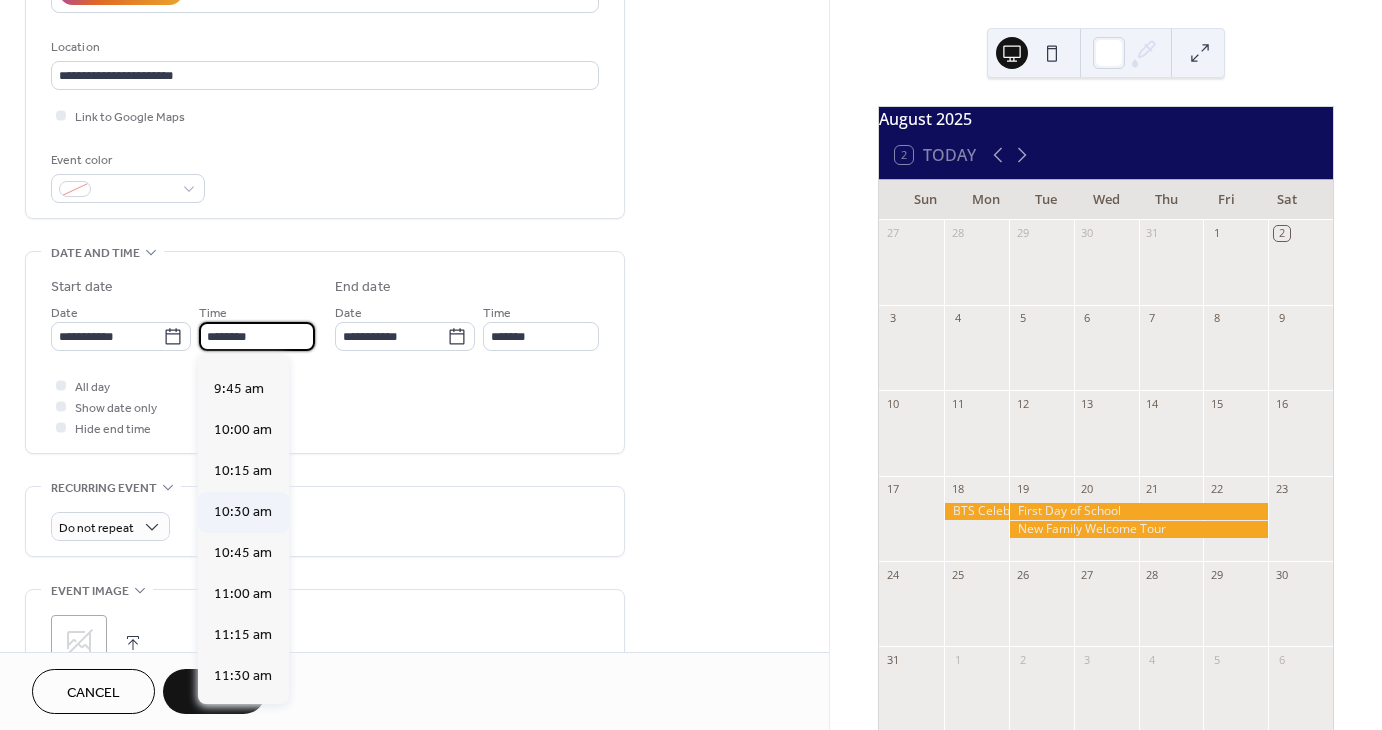 scroll, scrollTop: 1468, scrollLeft: 0, axis: vertical 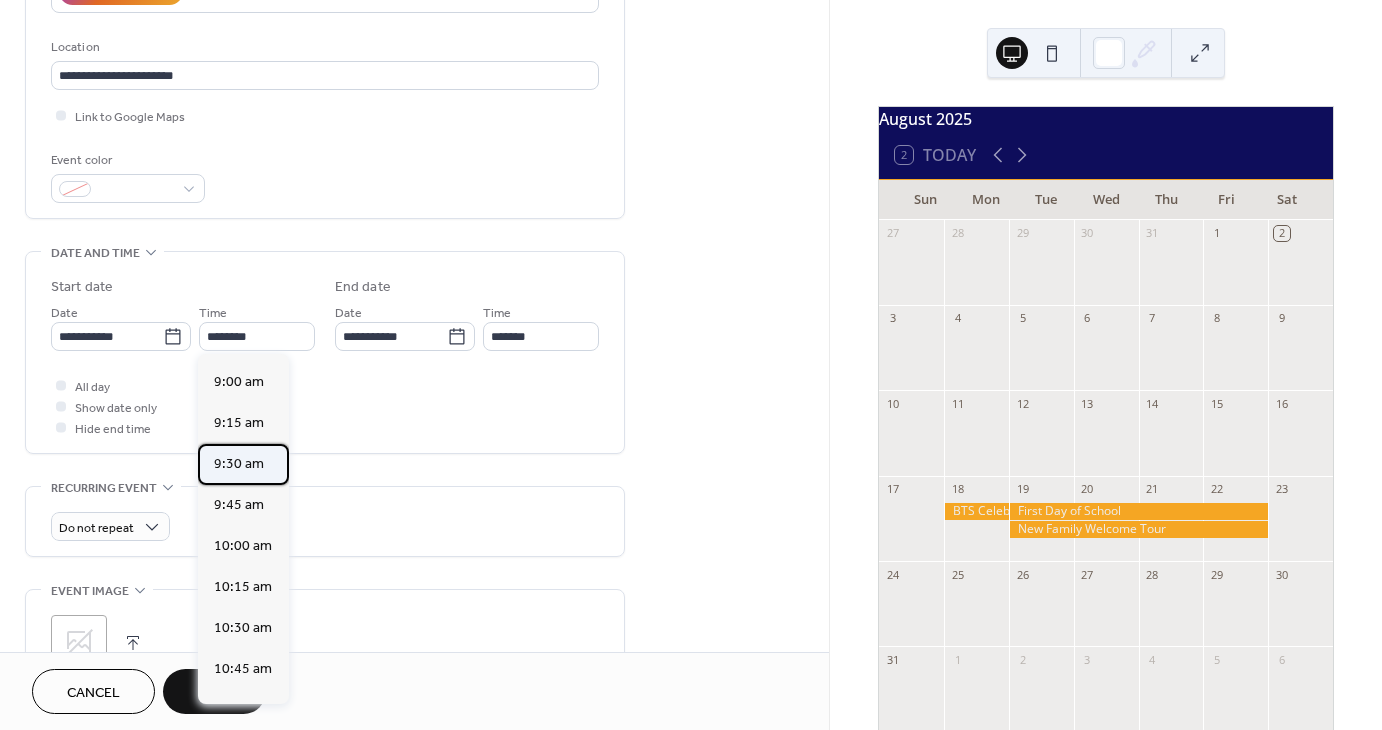 click on "9:30 am" at bounding box center [239, 464] 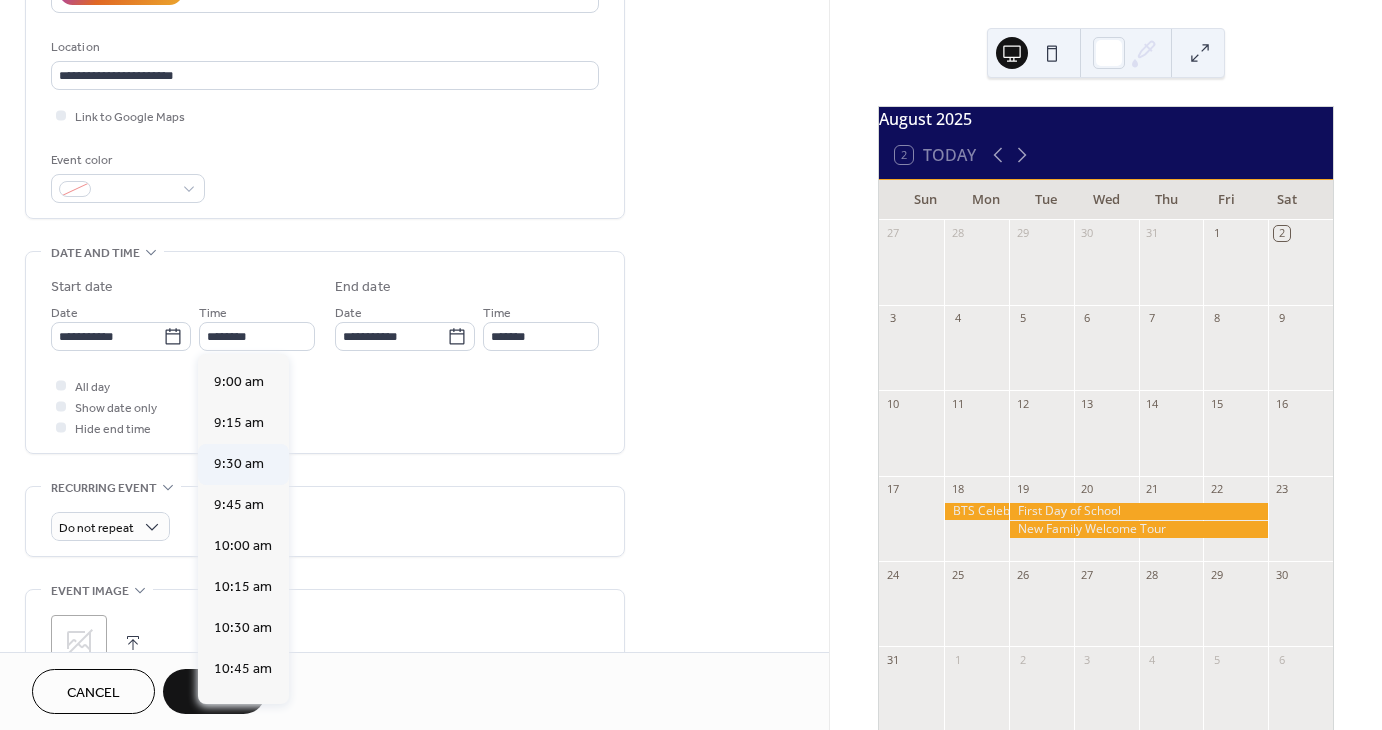type on "*******" 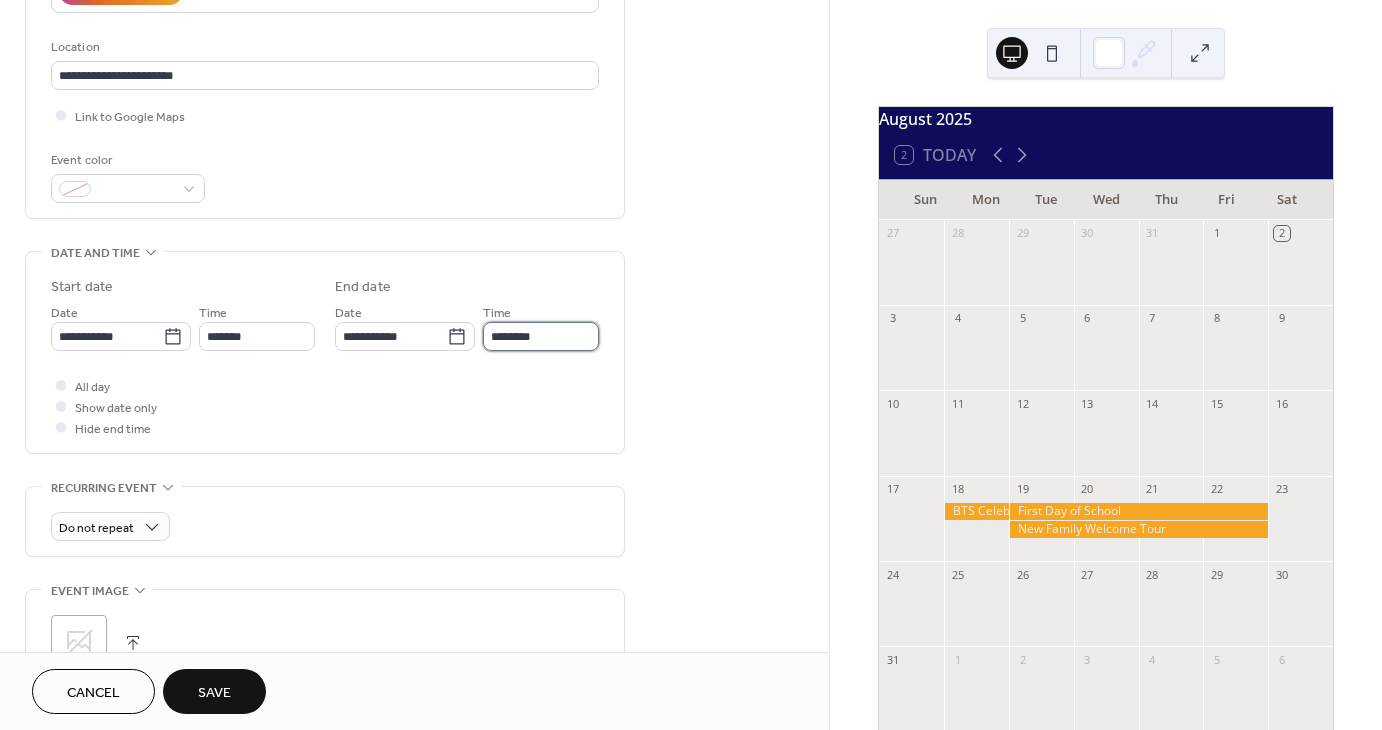 click on "********" at bounding box center (541, 336) 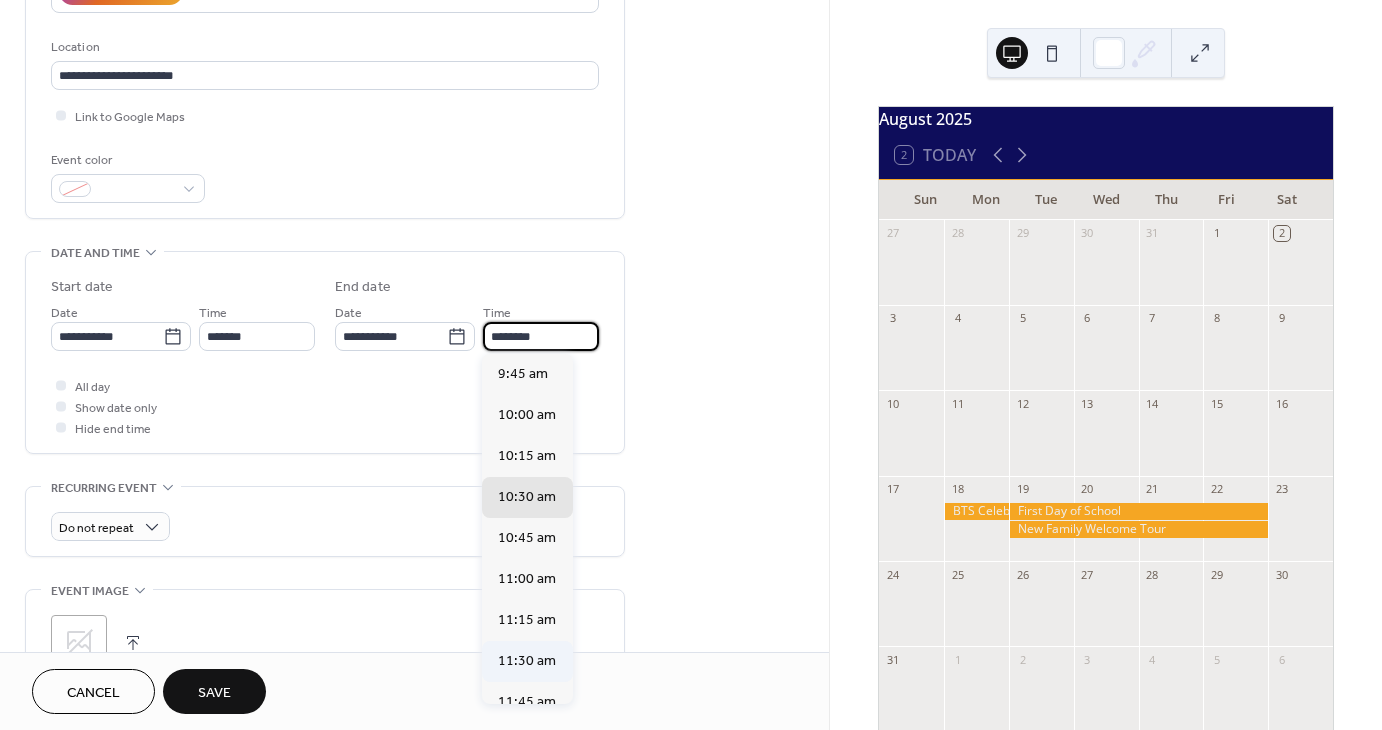 scroll, scrollTop: 100, scrollLeft: 0, axis: vertical 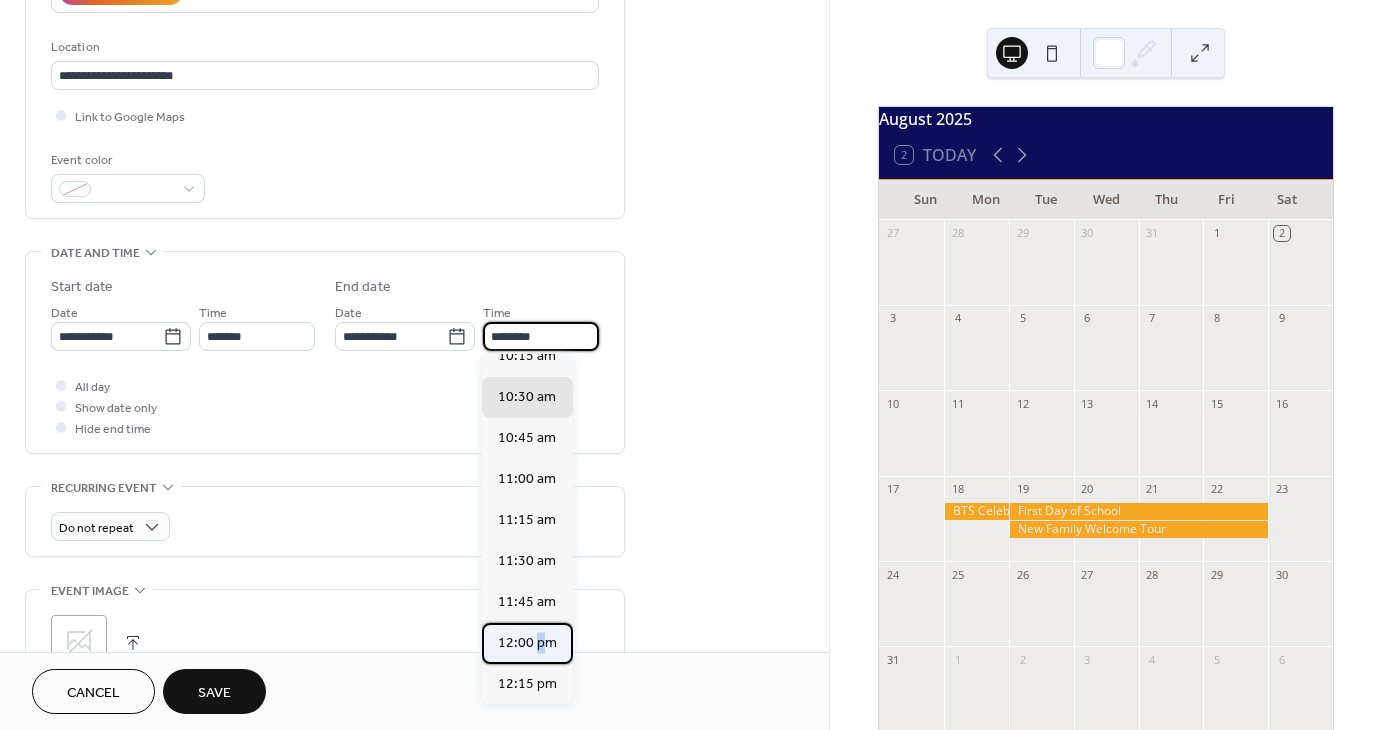click on "12:00 pm" at bounding box center [527, 643] 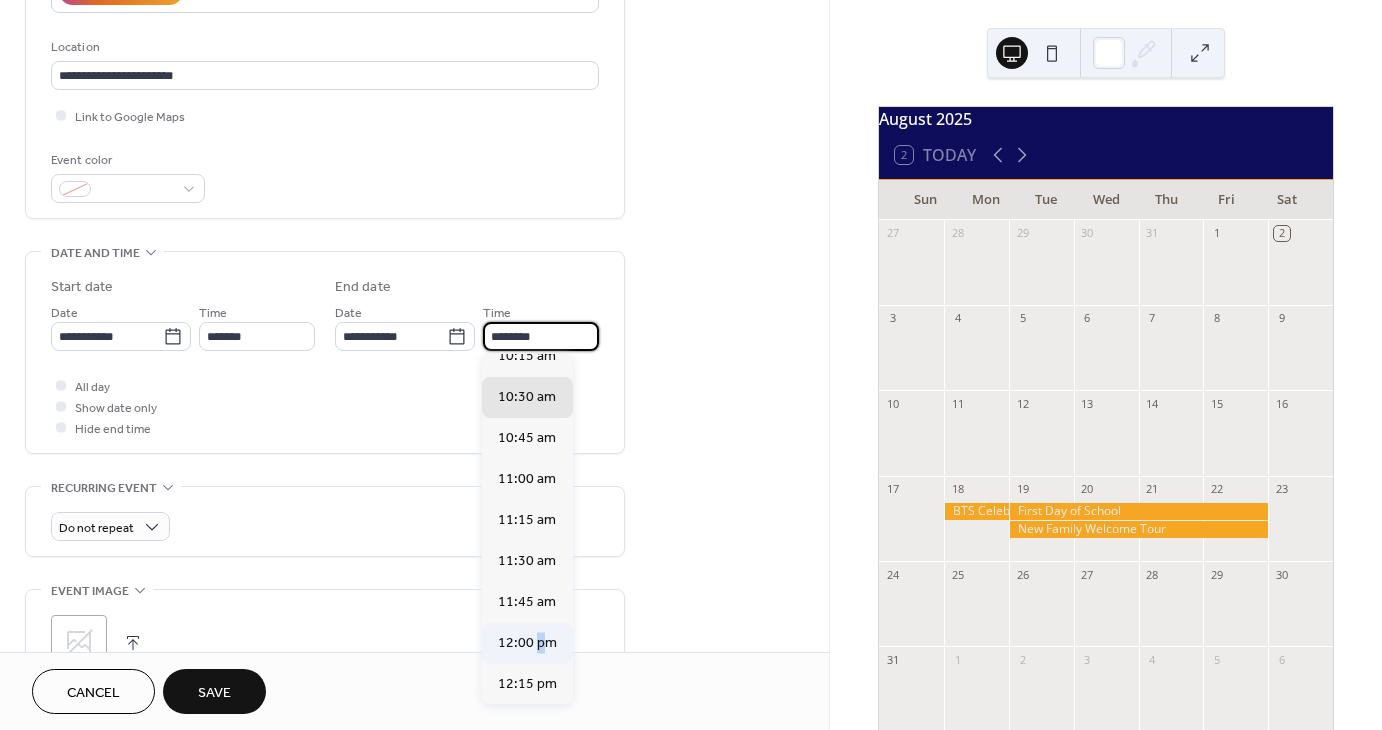 type on "********" 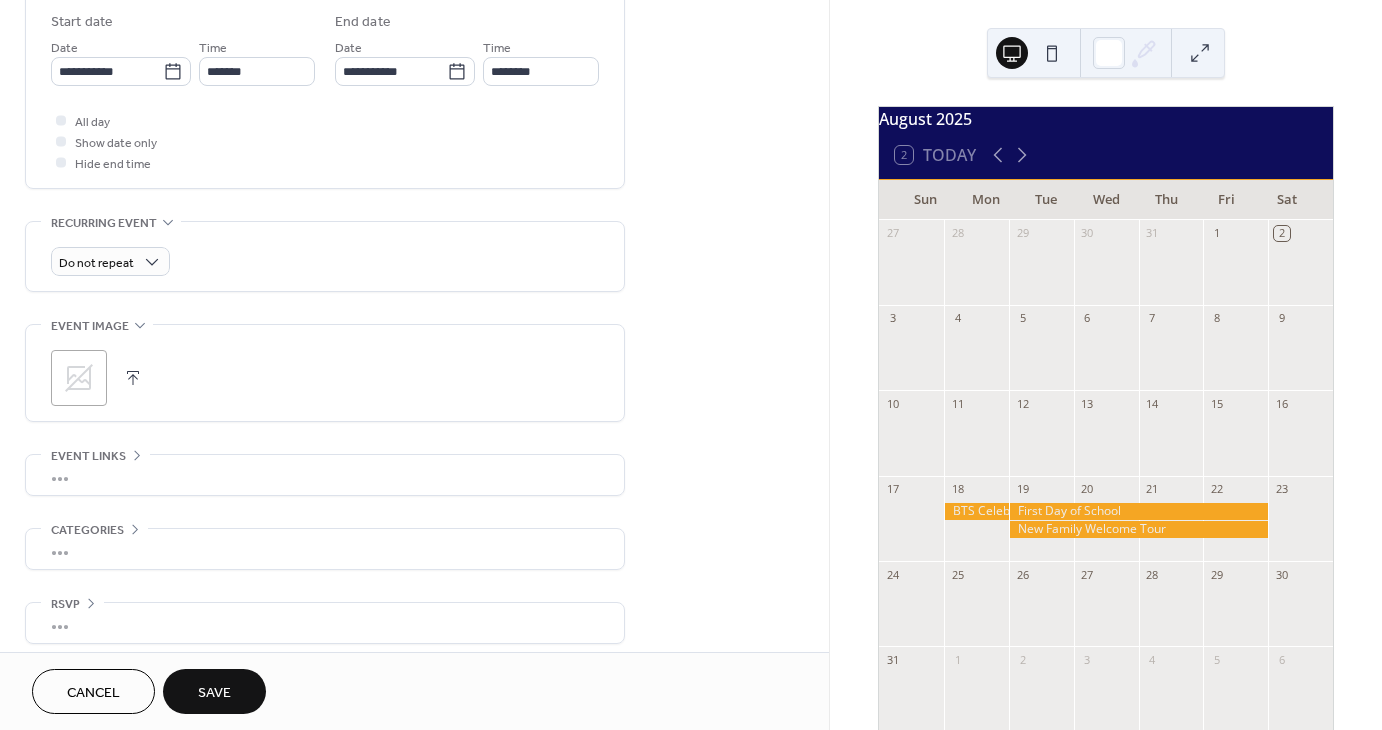 scroll, scrollTop: 674, scrollLeft: 0, axis: vertical 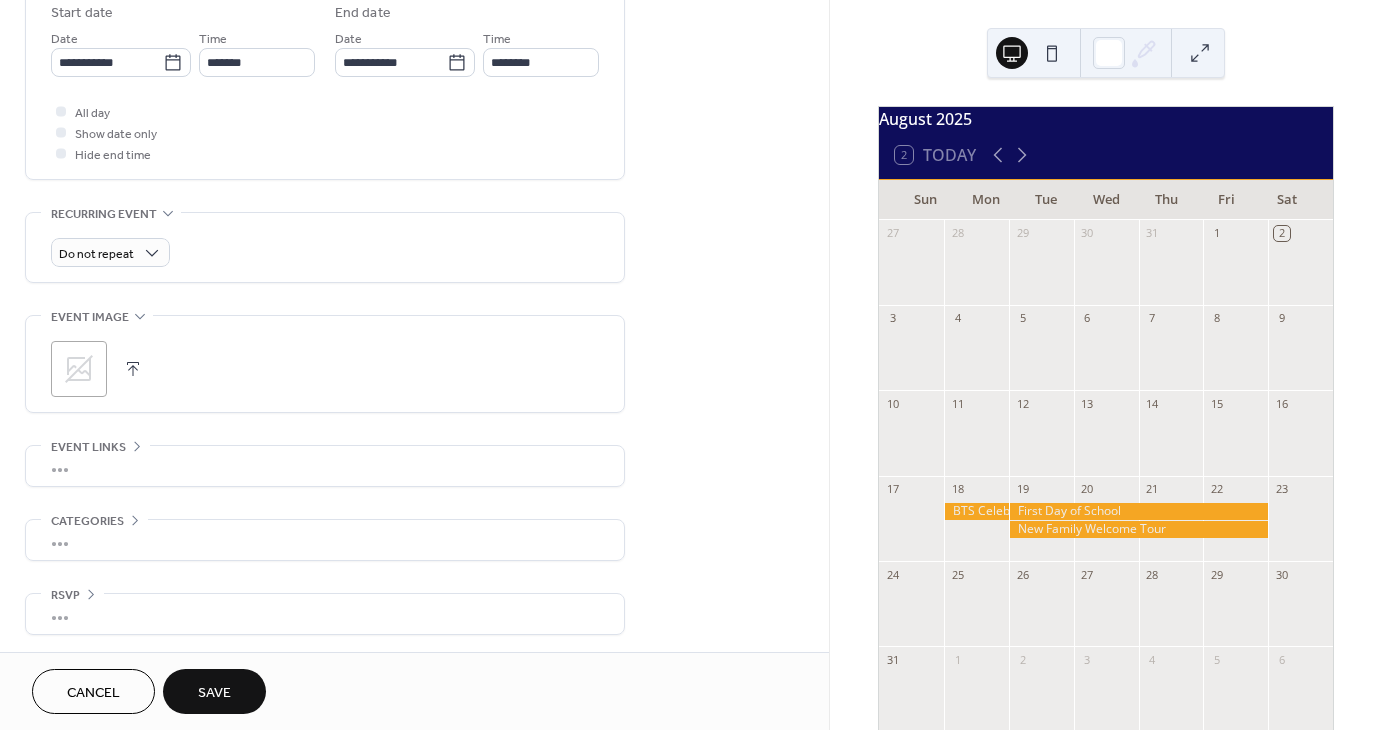 click 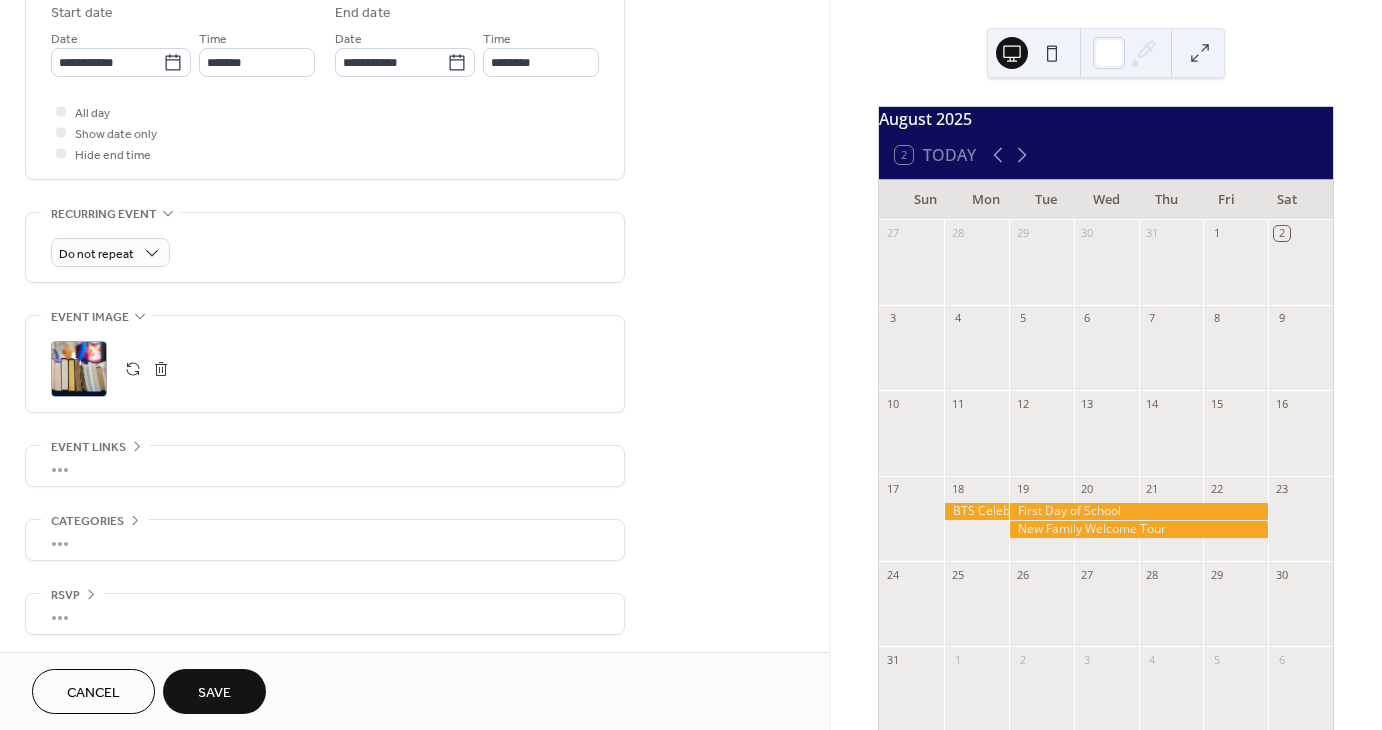 click on "•••" at bounding box center (325, 466) 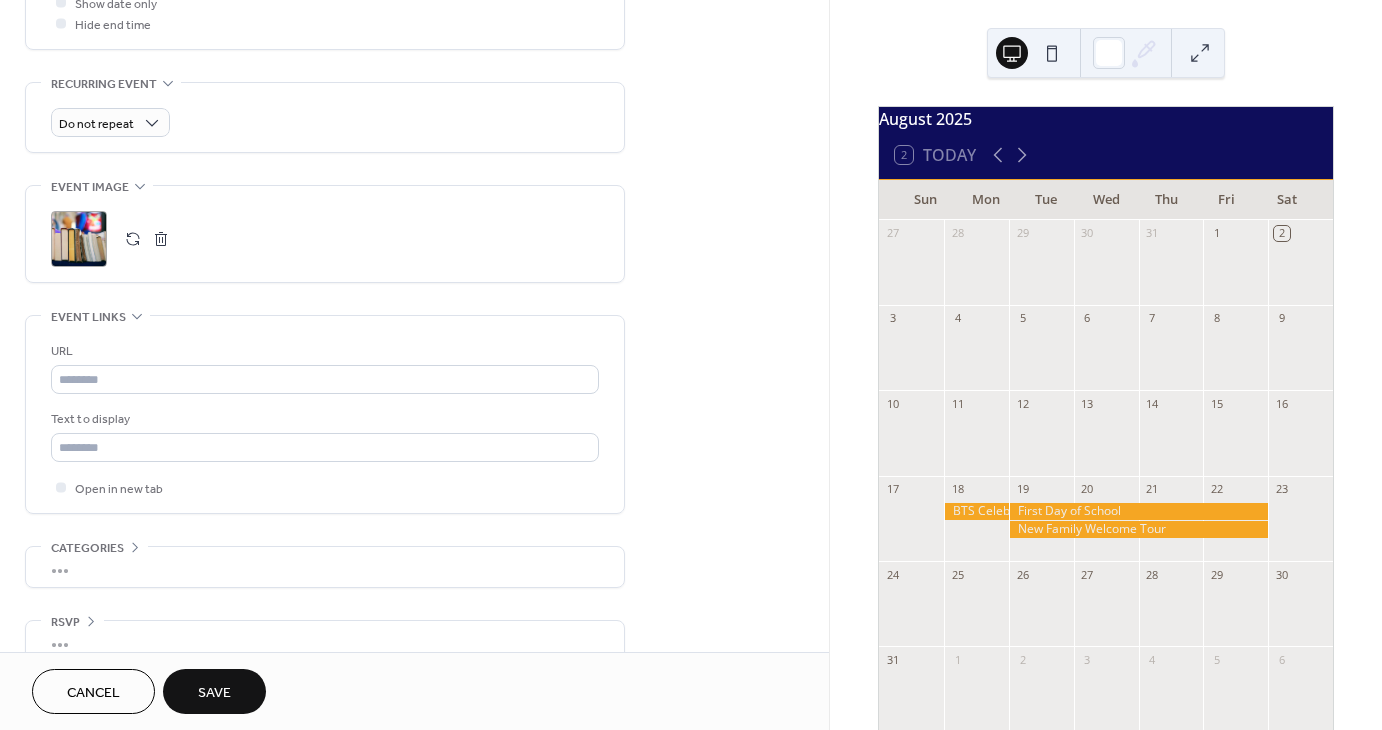 scroll, scrollTop: 831, scrollLeft: 0, axis: vertical 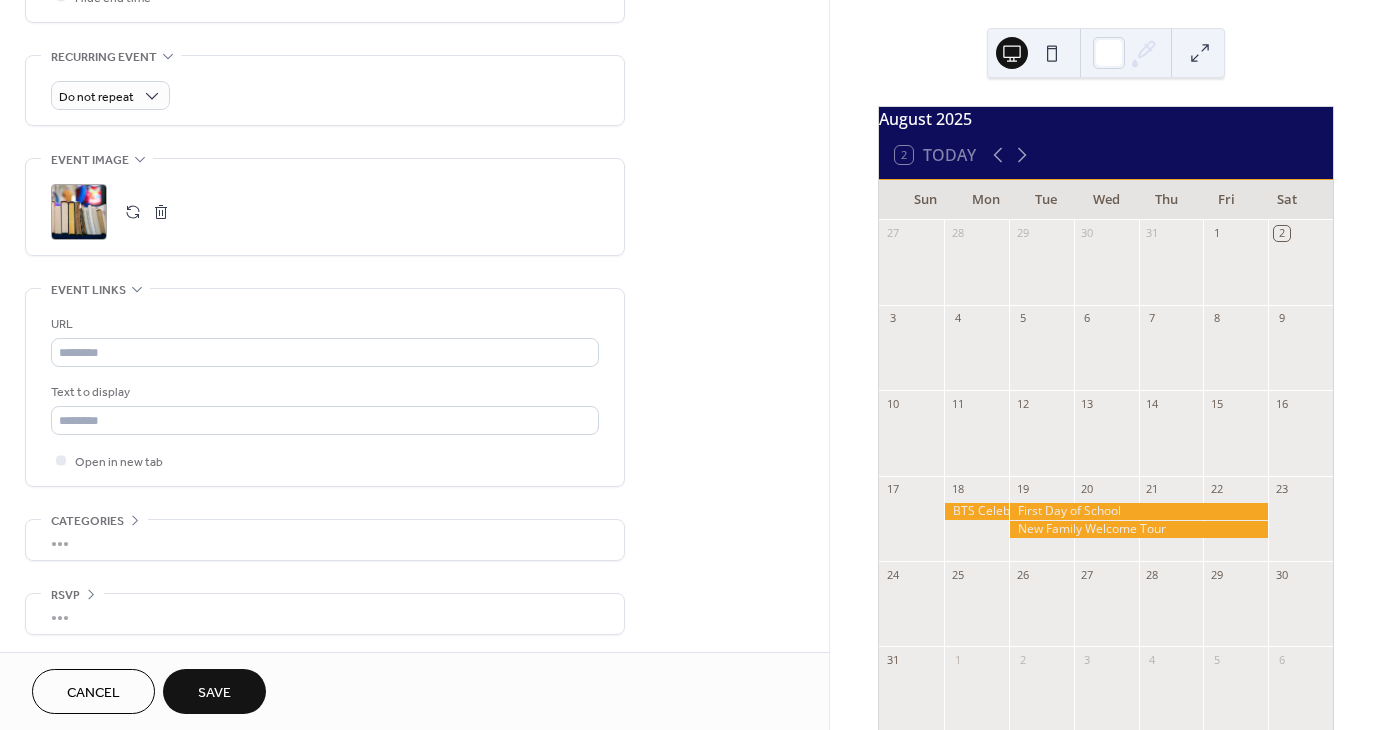 click on "Save" at bounding box center [214, 693] 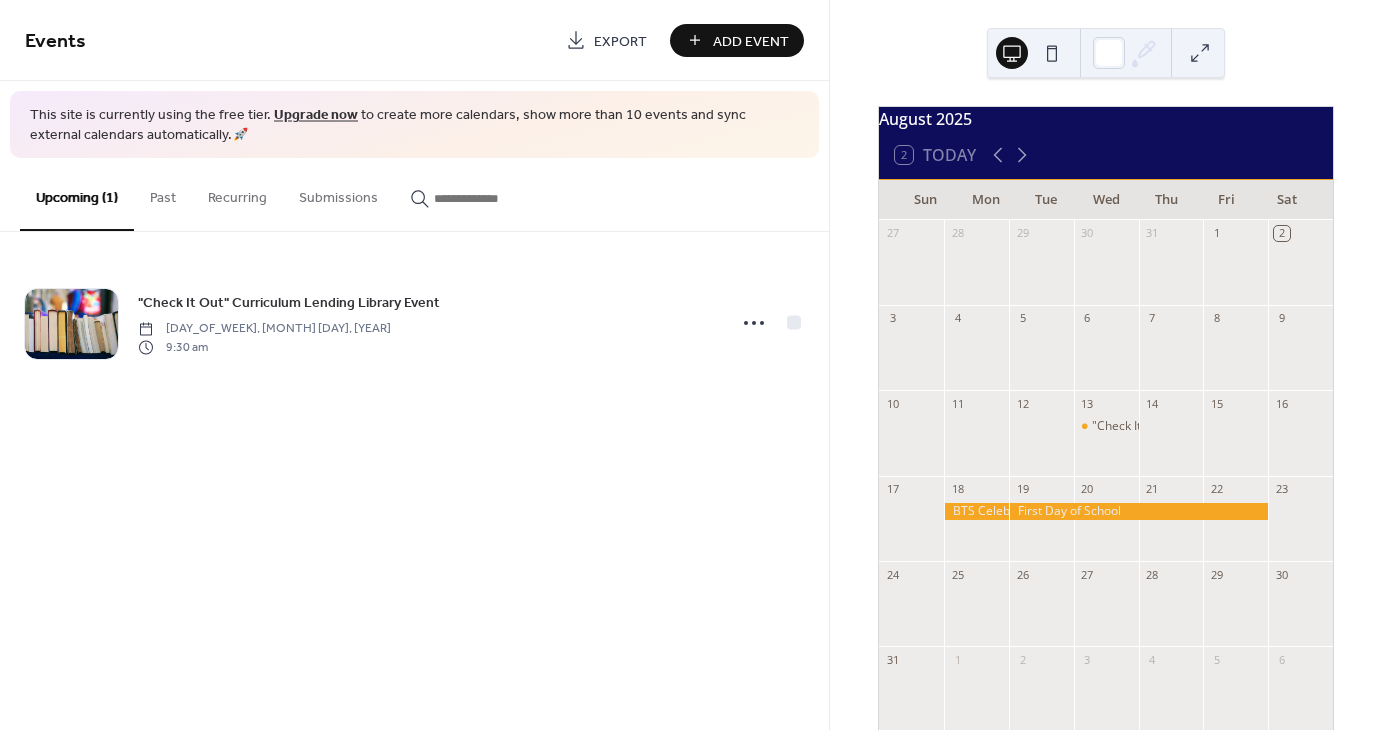 click on "Add Event" at bounding box center [751, 41] 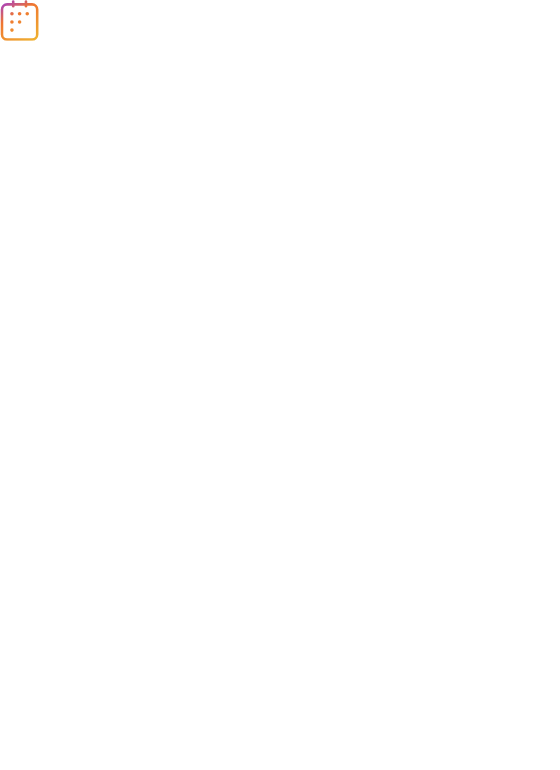 scroll, scrollTop: 0, scrollLeft: 0, axis: both 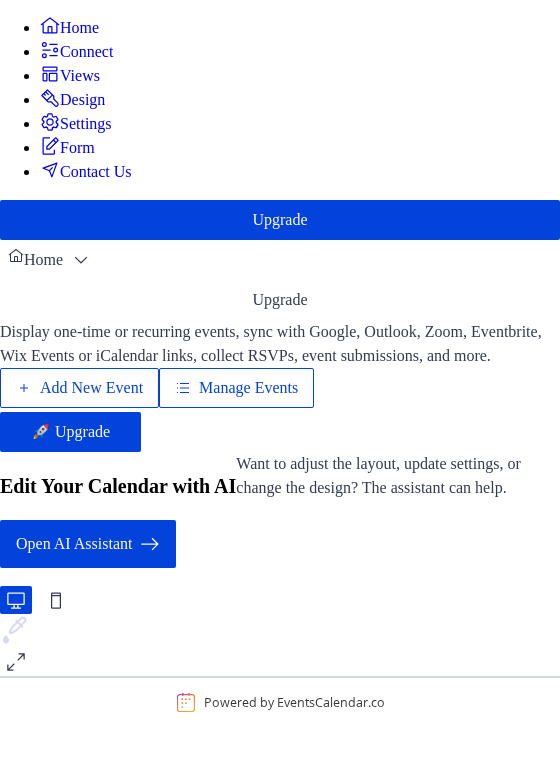 click on "Connect" at bounding box center [86, 52] 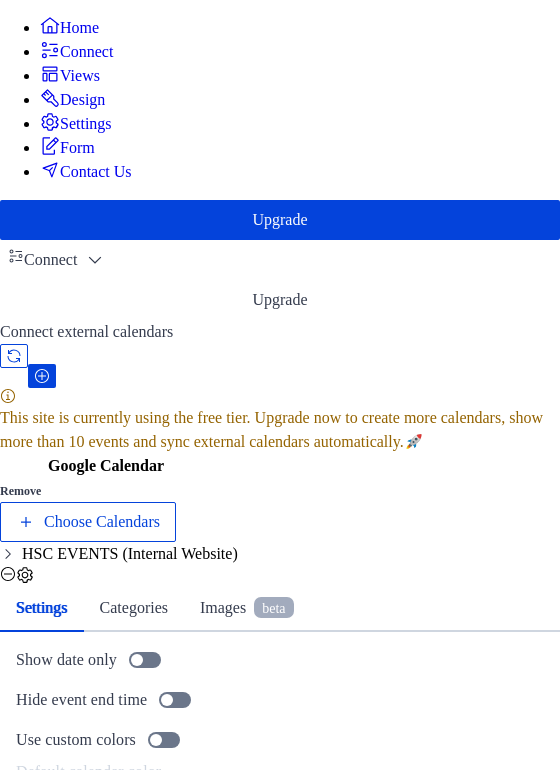 click on "Views" at bounding box center (80, 76) 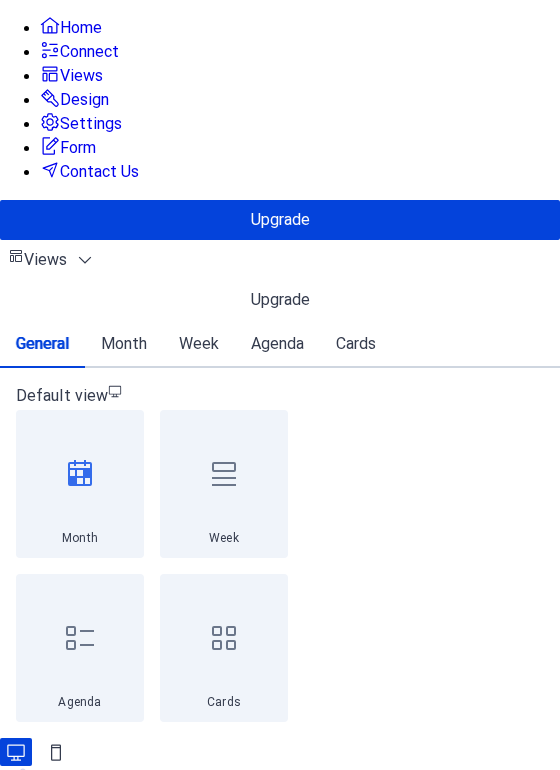 click on "Design" at bounding box center (84, 100) 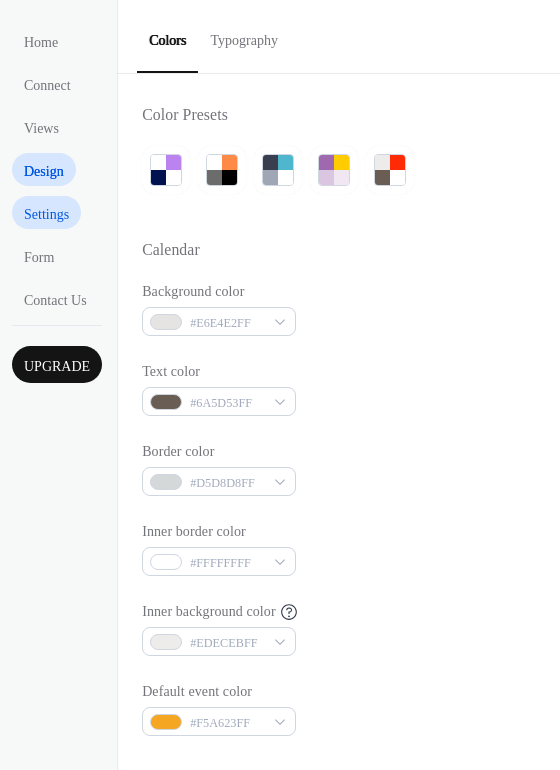 click on "Settings" at bounding box center [46, 214] 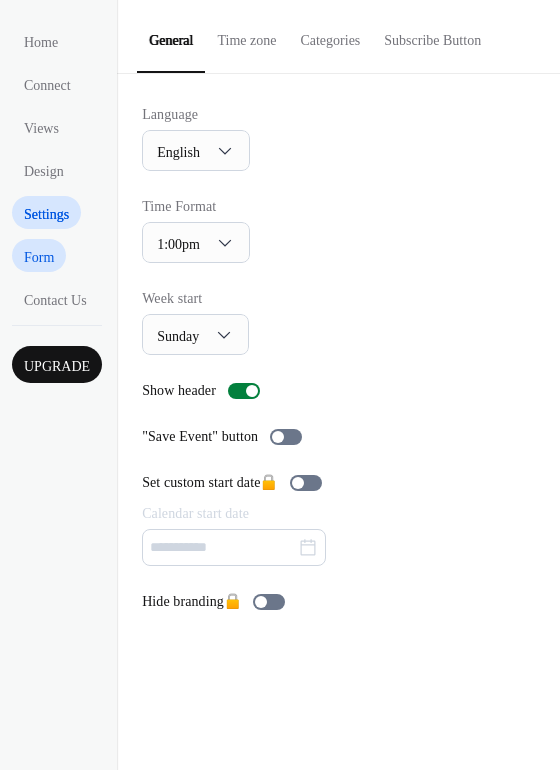 click on "Form" at bounding box center (39, 255) 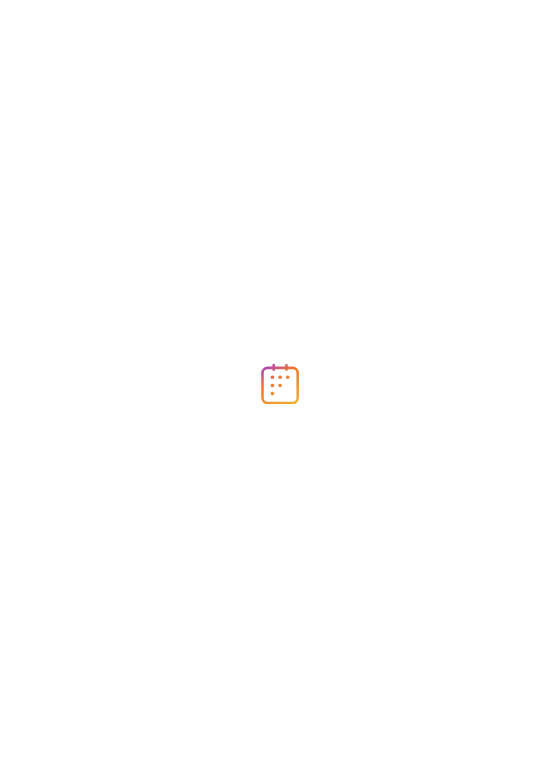 scroll, scrollTop: 0, scrollLeft: 0, axis: both 